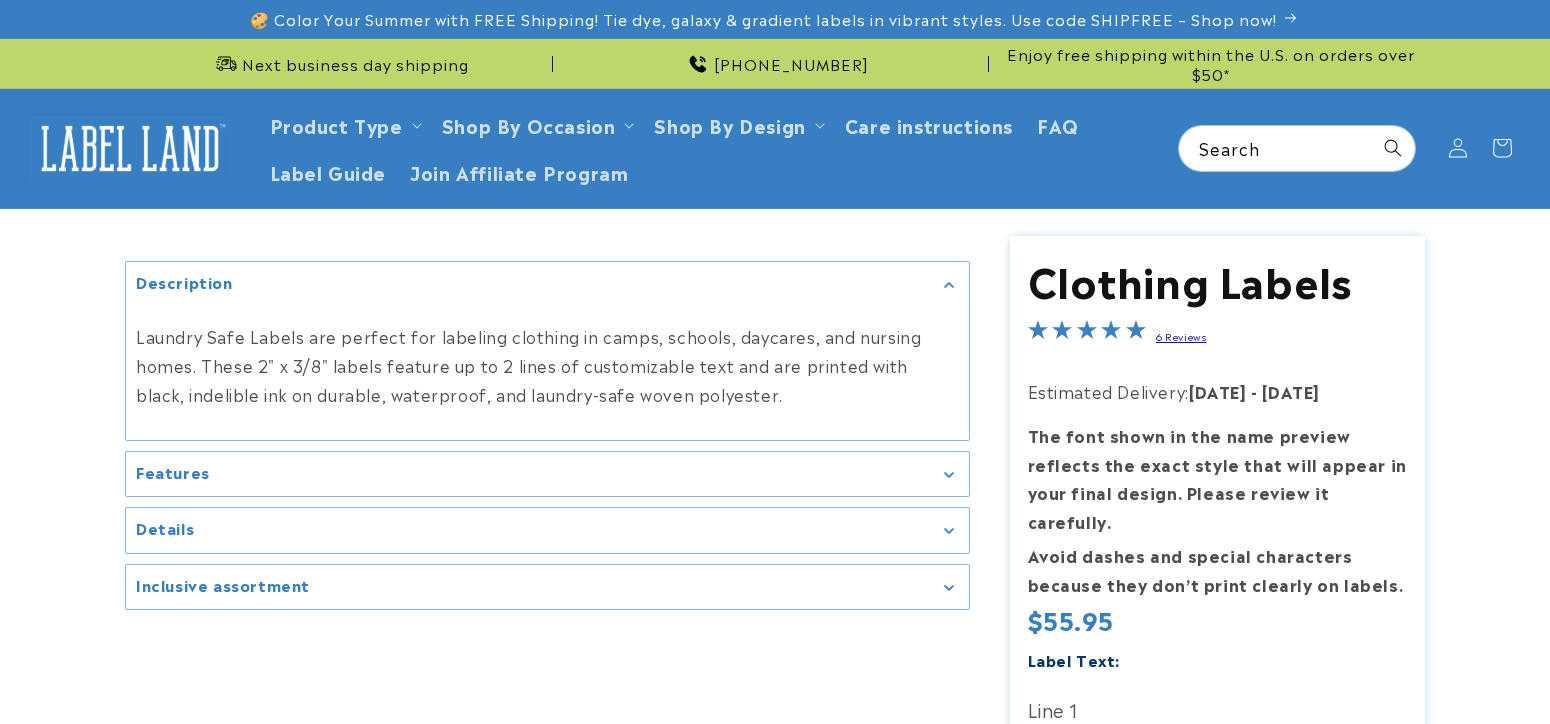 scroll, scrollTop: 0, scrollLeft: 0, axis: both 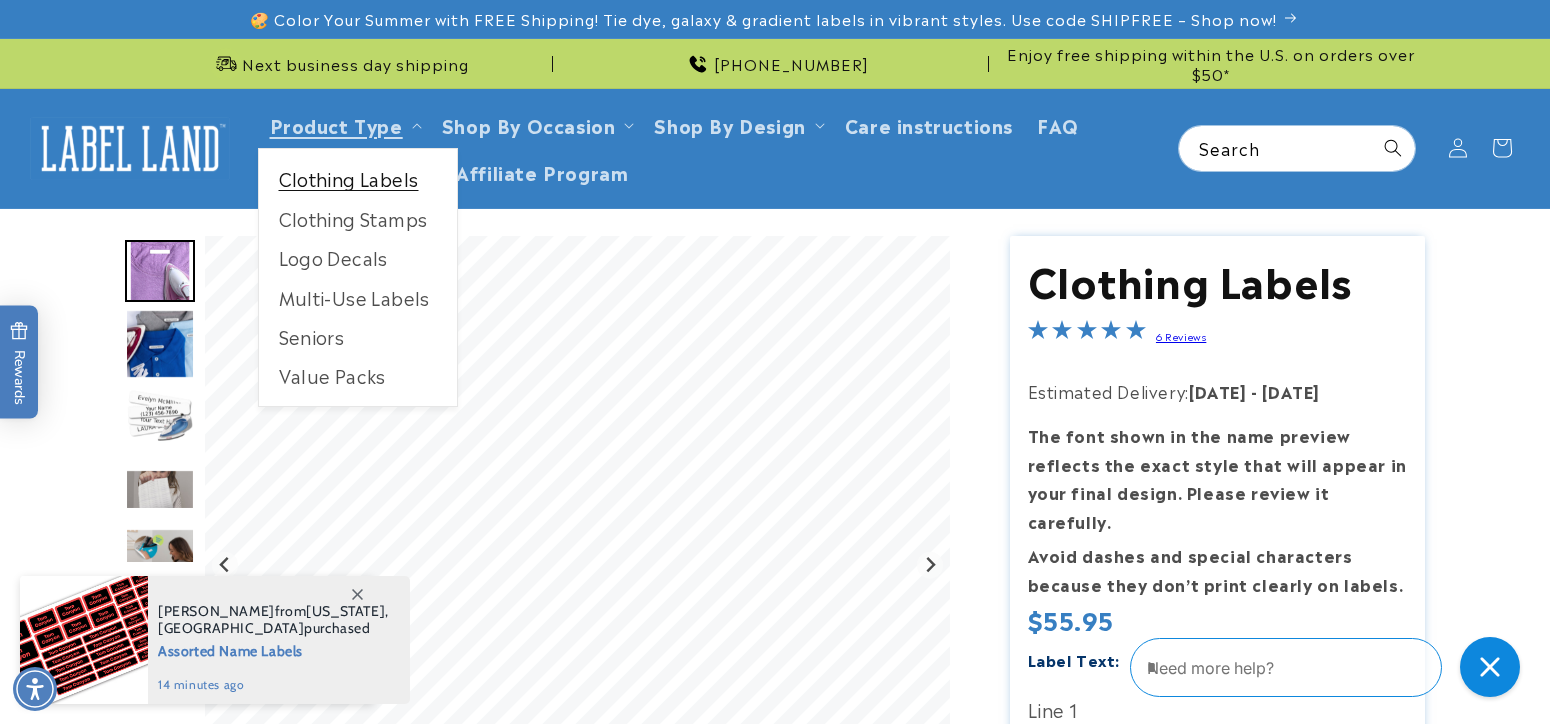 click on "Clothing Labels" at bounding box center (358, 178) 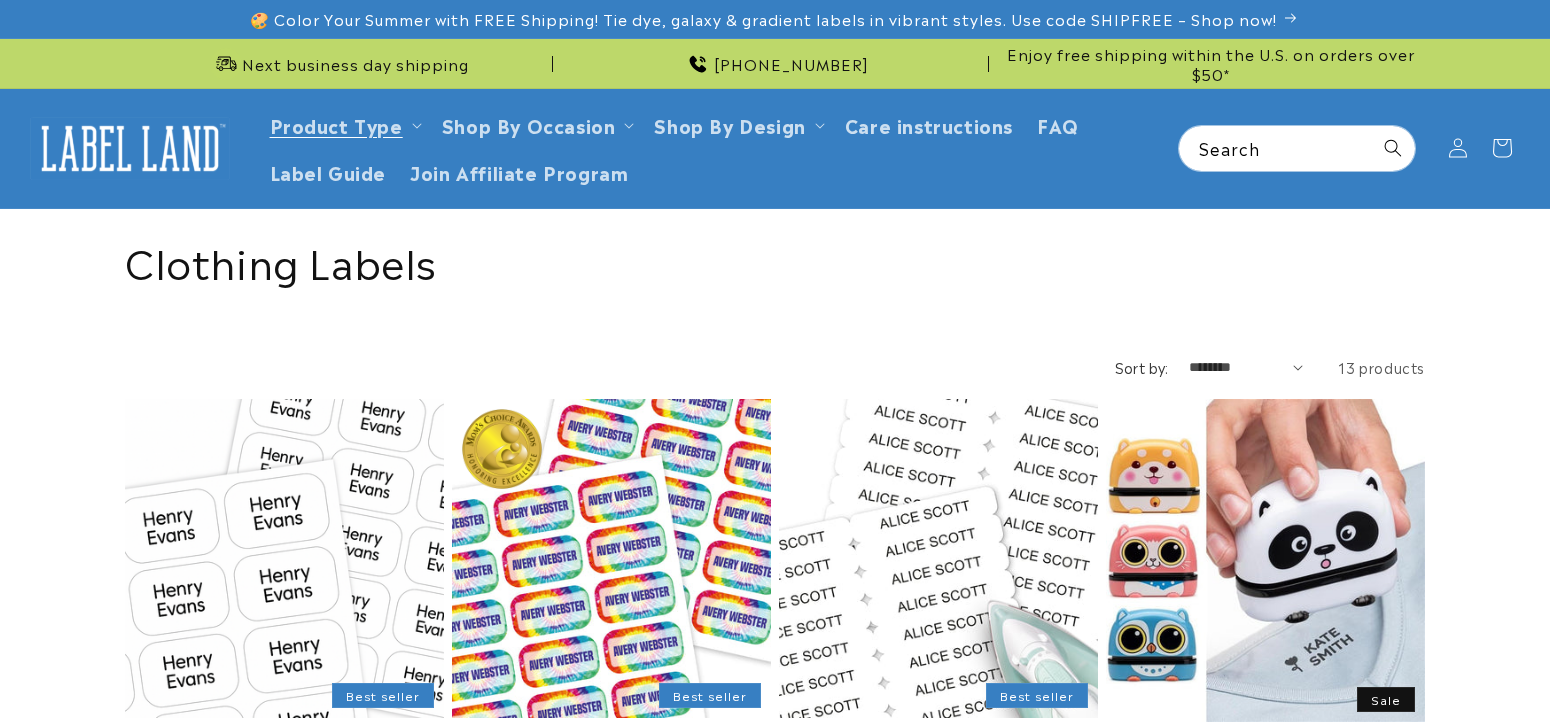 scroll, scrollTop: 0, scrollLeft: 0, axis: both 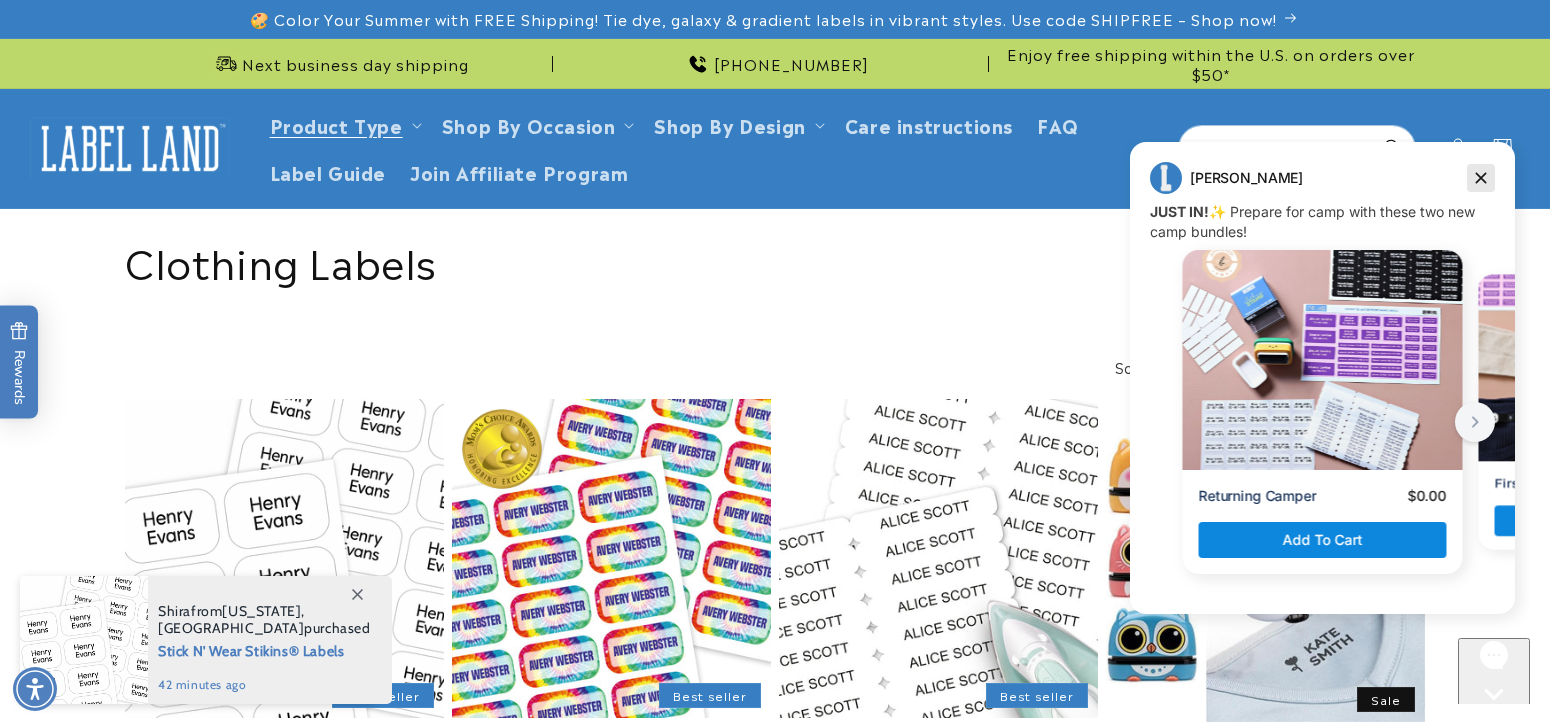 drag, startPoint x: 1477, startPoint y: 173, endPoint x: 2592, endPoint y: 311, distance: 1123.5074 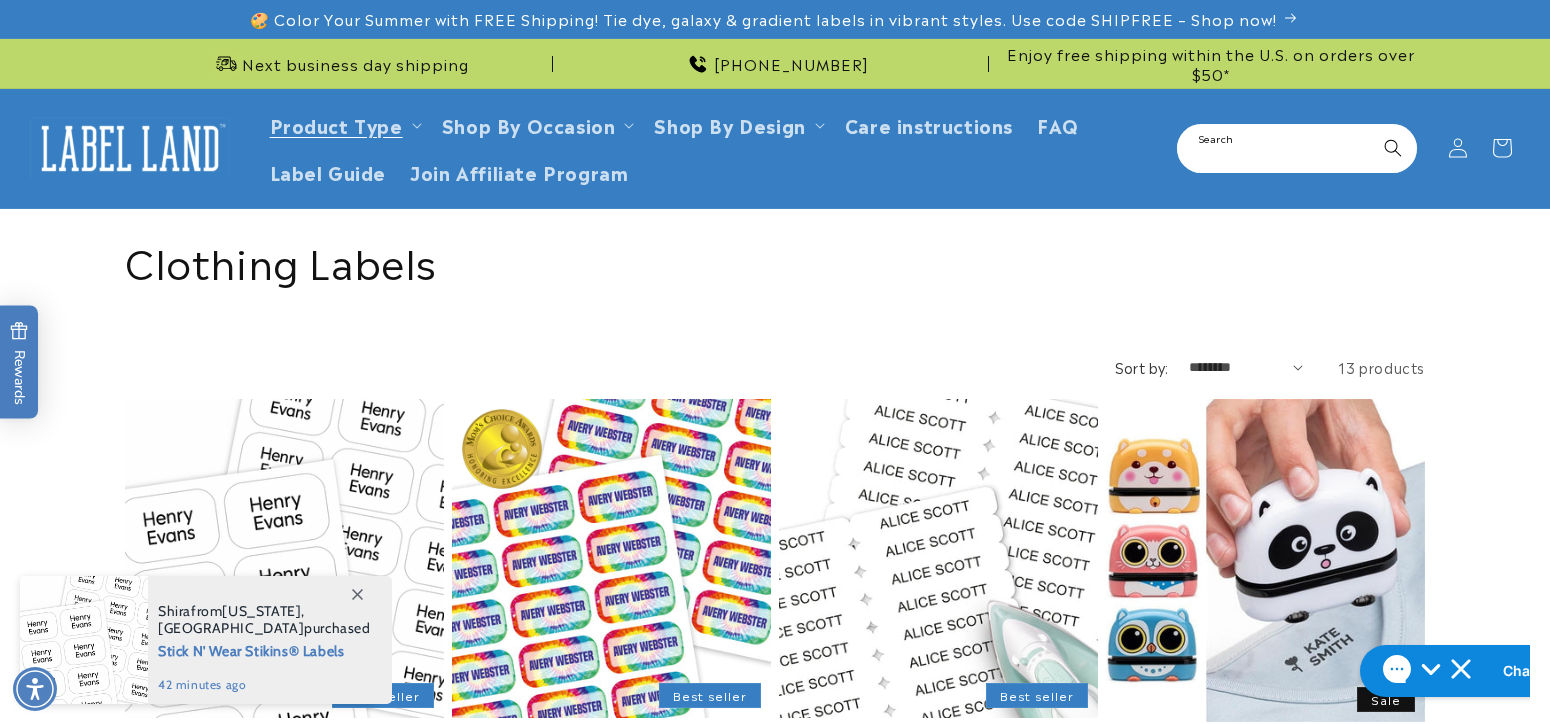 click on "Search" at bounding box center [1297, 148] 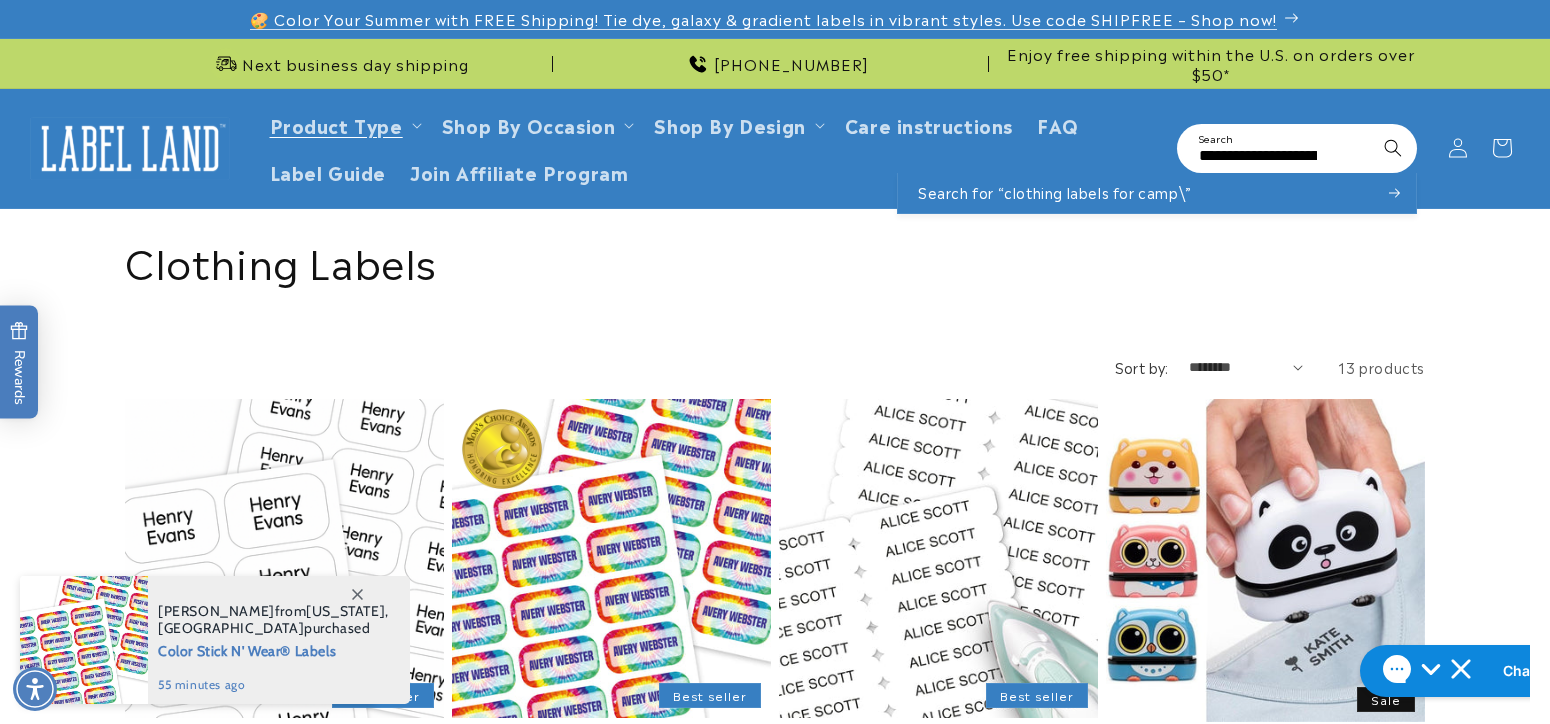 type on "**********" 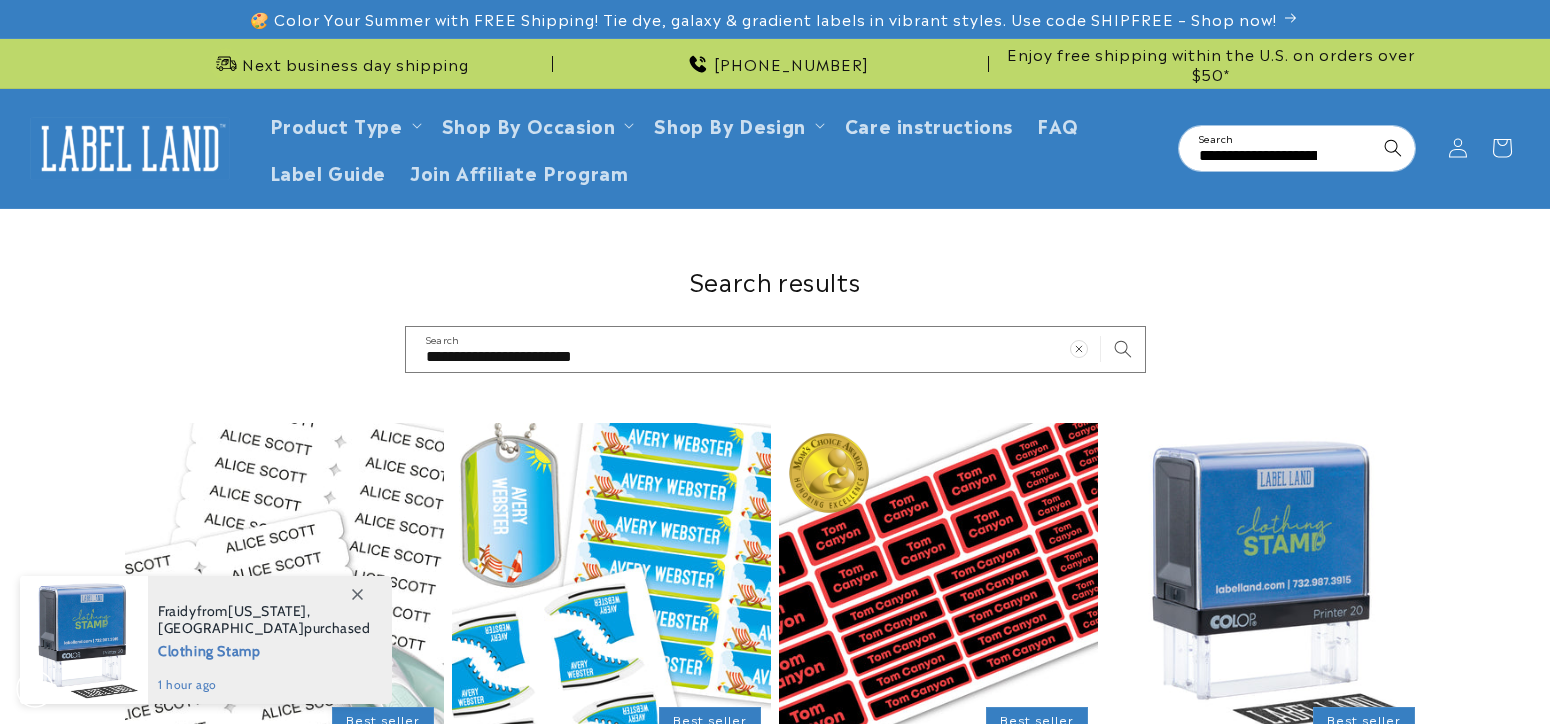 scroll, scrollTop: 0, scrollLeft: 0, axis: both 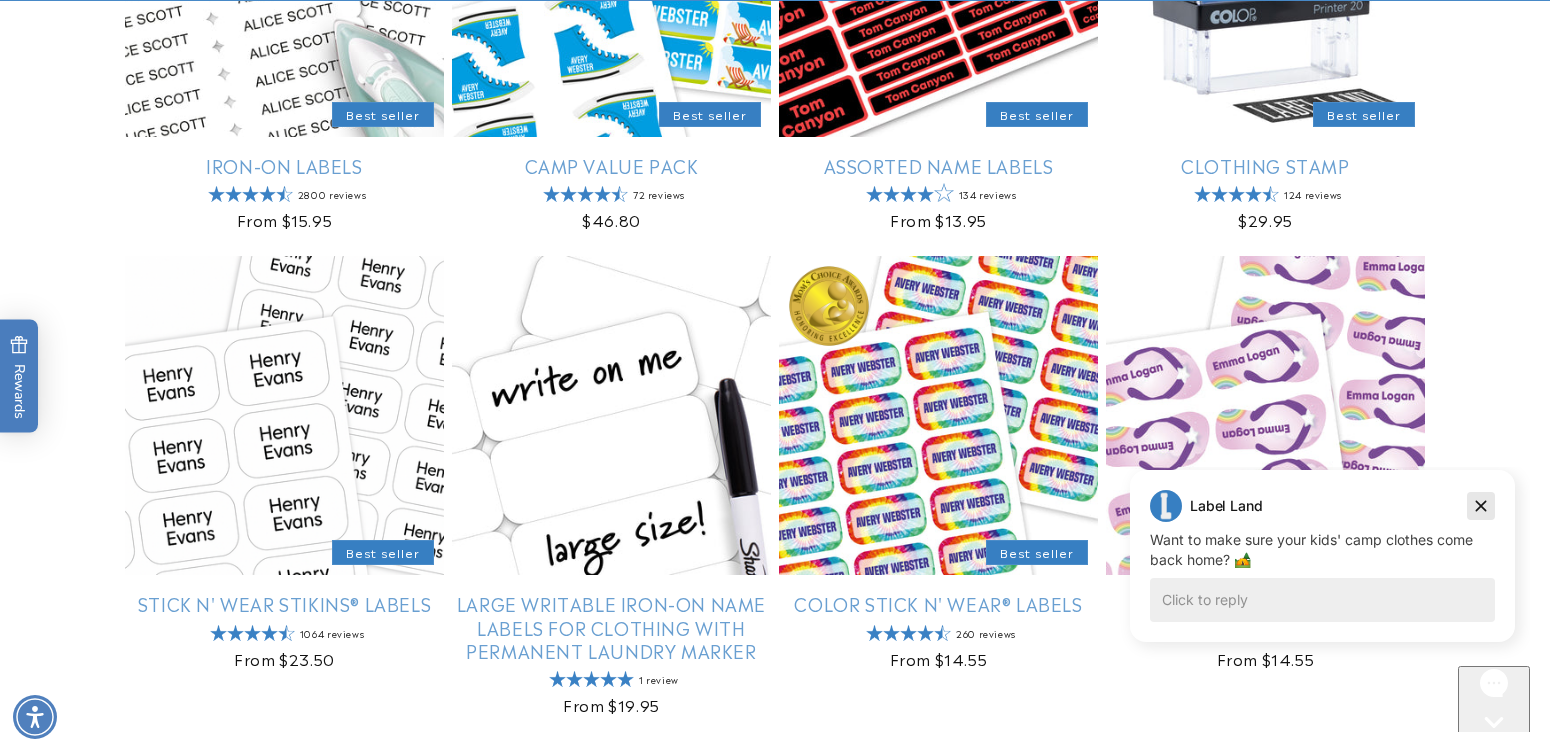 drag, startPoint x: 1477, startPoint y: 499, endPoint x: 2587, endPoint y: 966, distance: 1204.2379 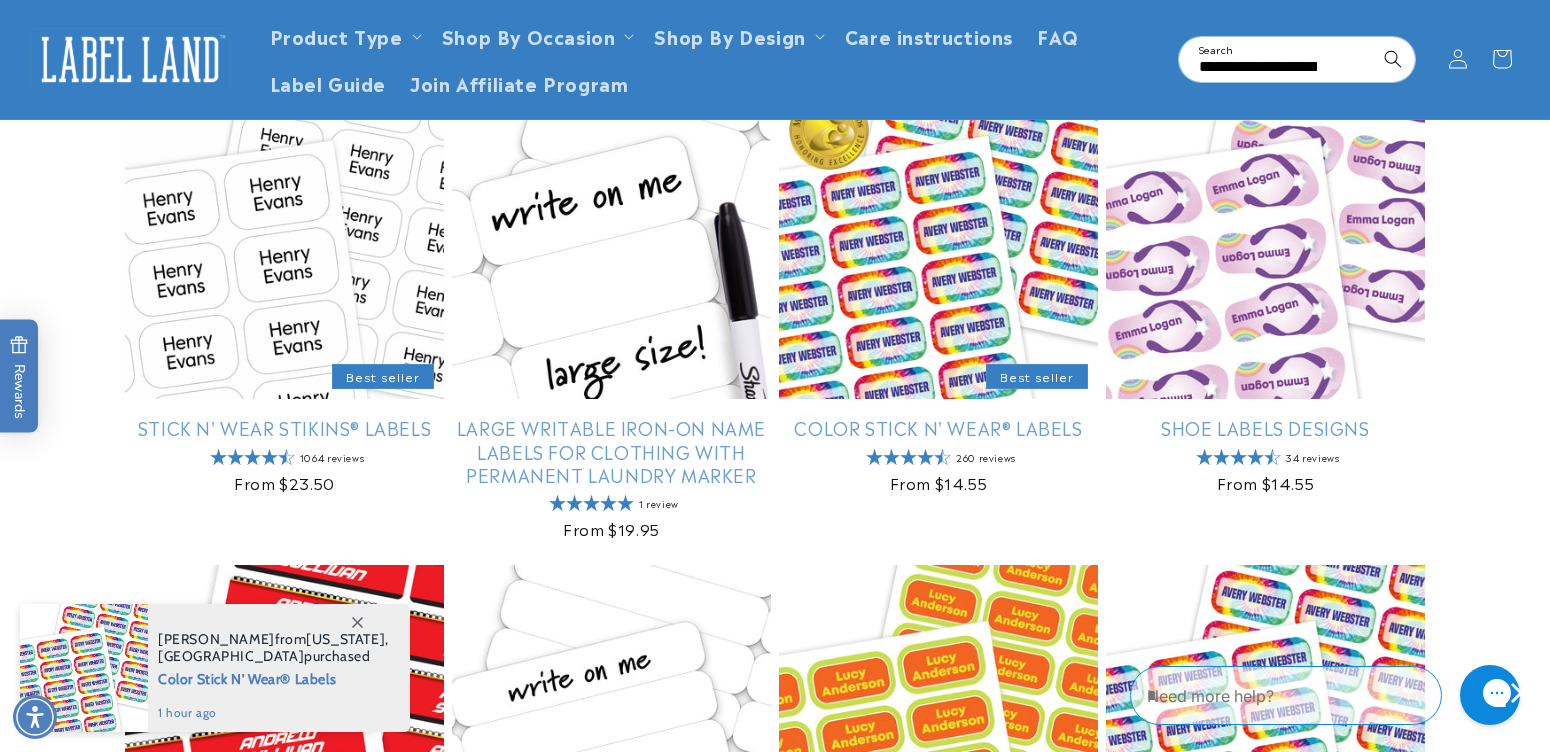 scroll, scrollTop: 706, scrollLeft: 0, axis: vertical 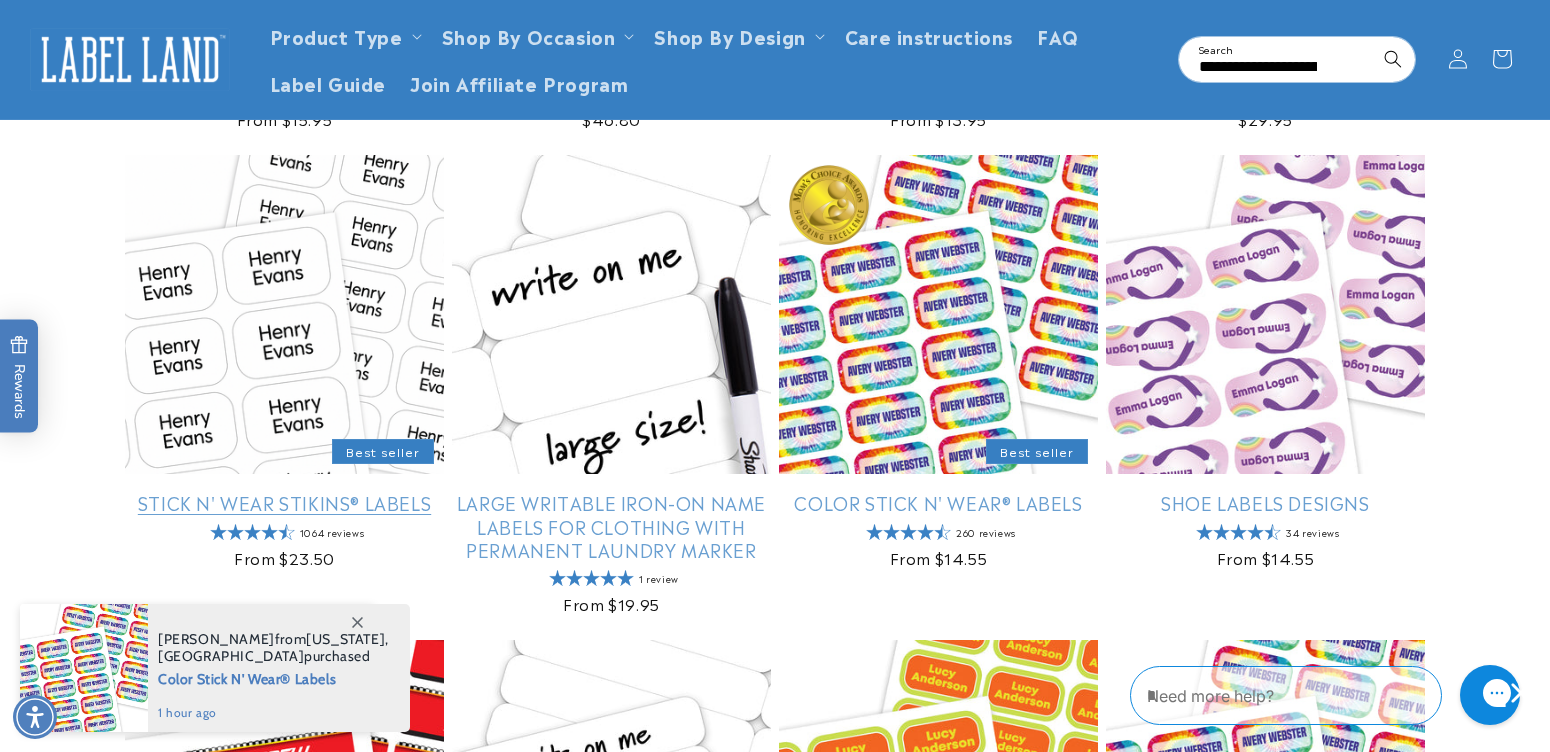 click on "Stick N' Wear Stikins® Labels" at bounding box center [284, 502] 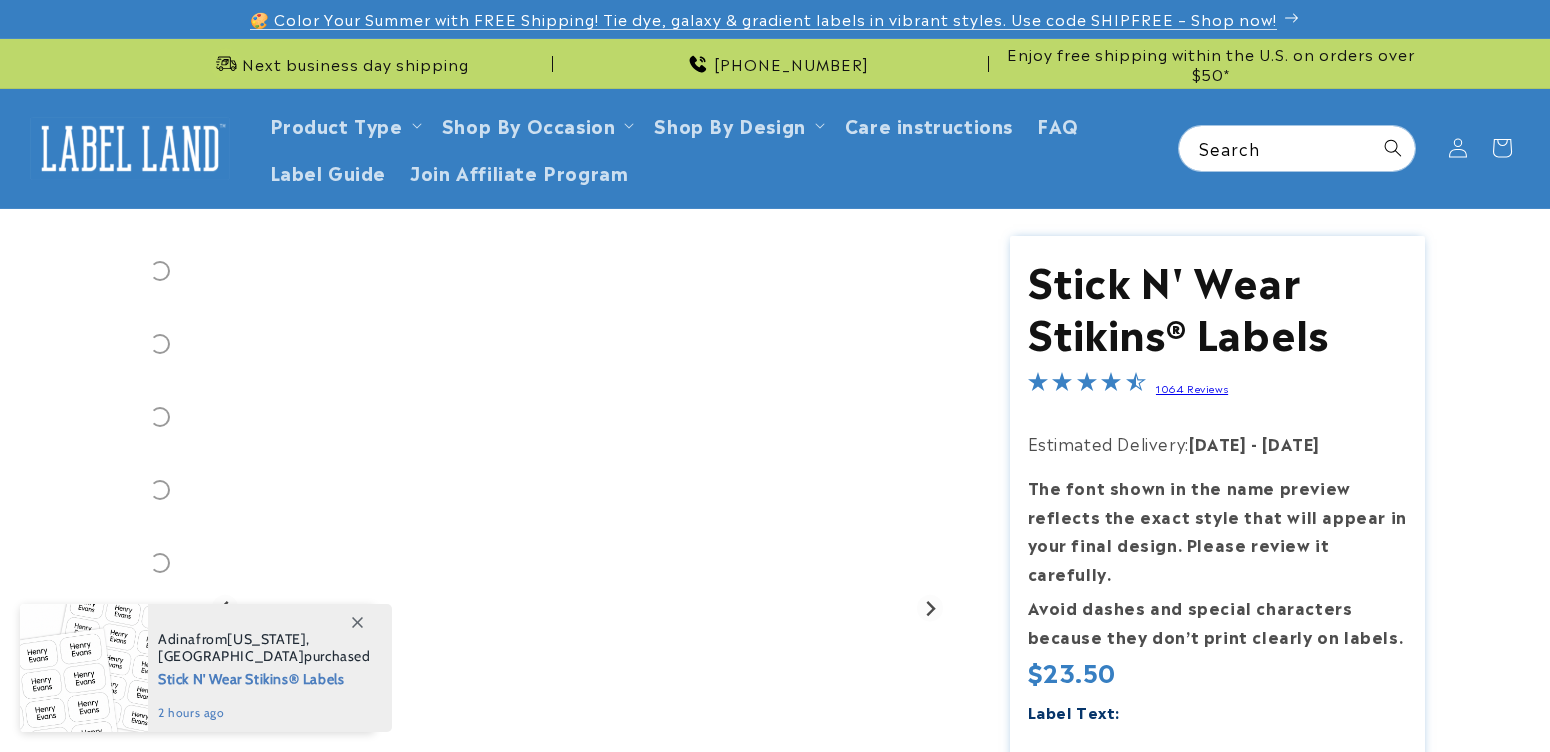 scroll, scrollTop: 0, scrollLeft: 0, axis: both 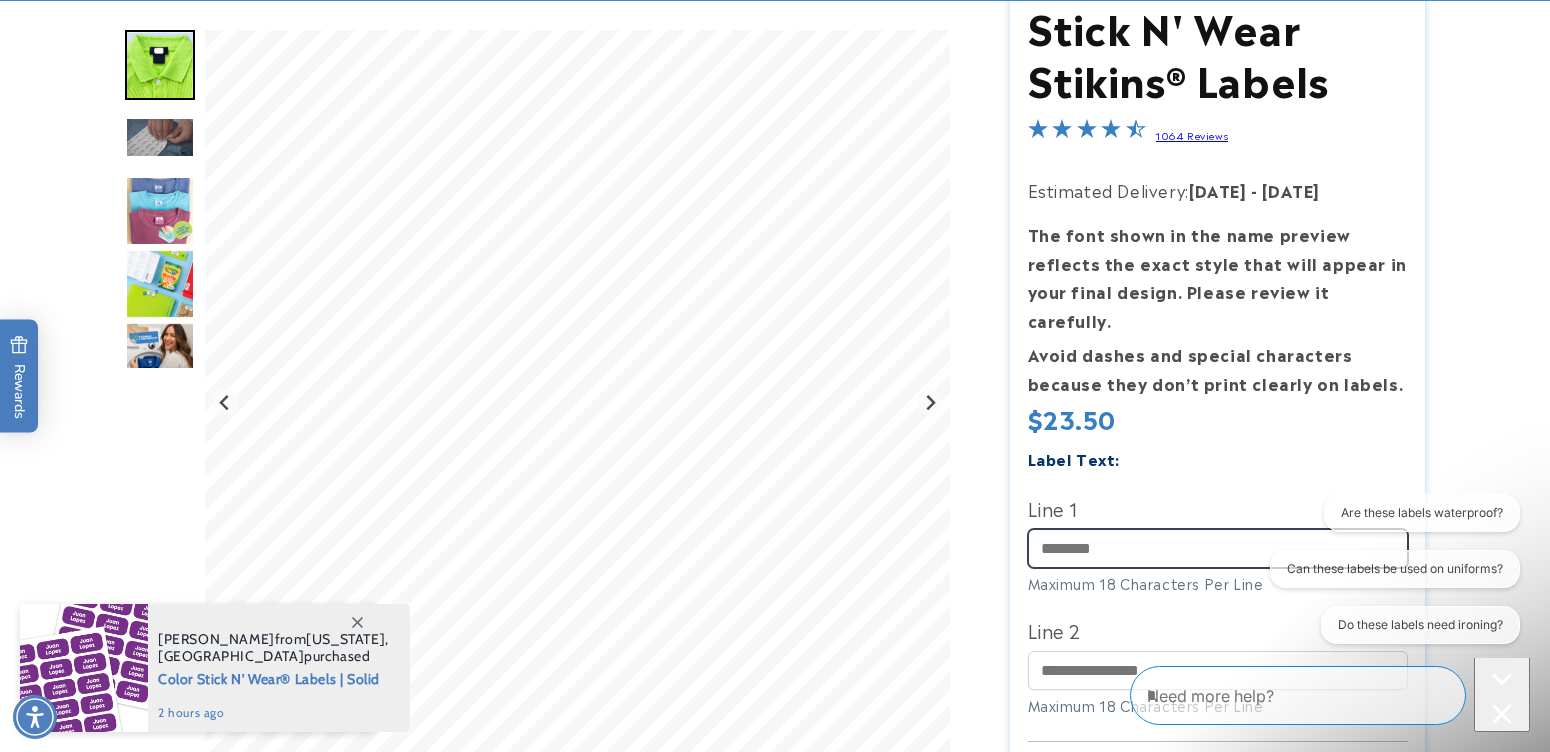 click on "Line 1" at bounding box center [1218, 548] 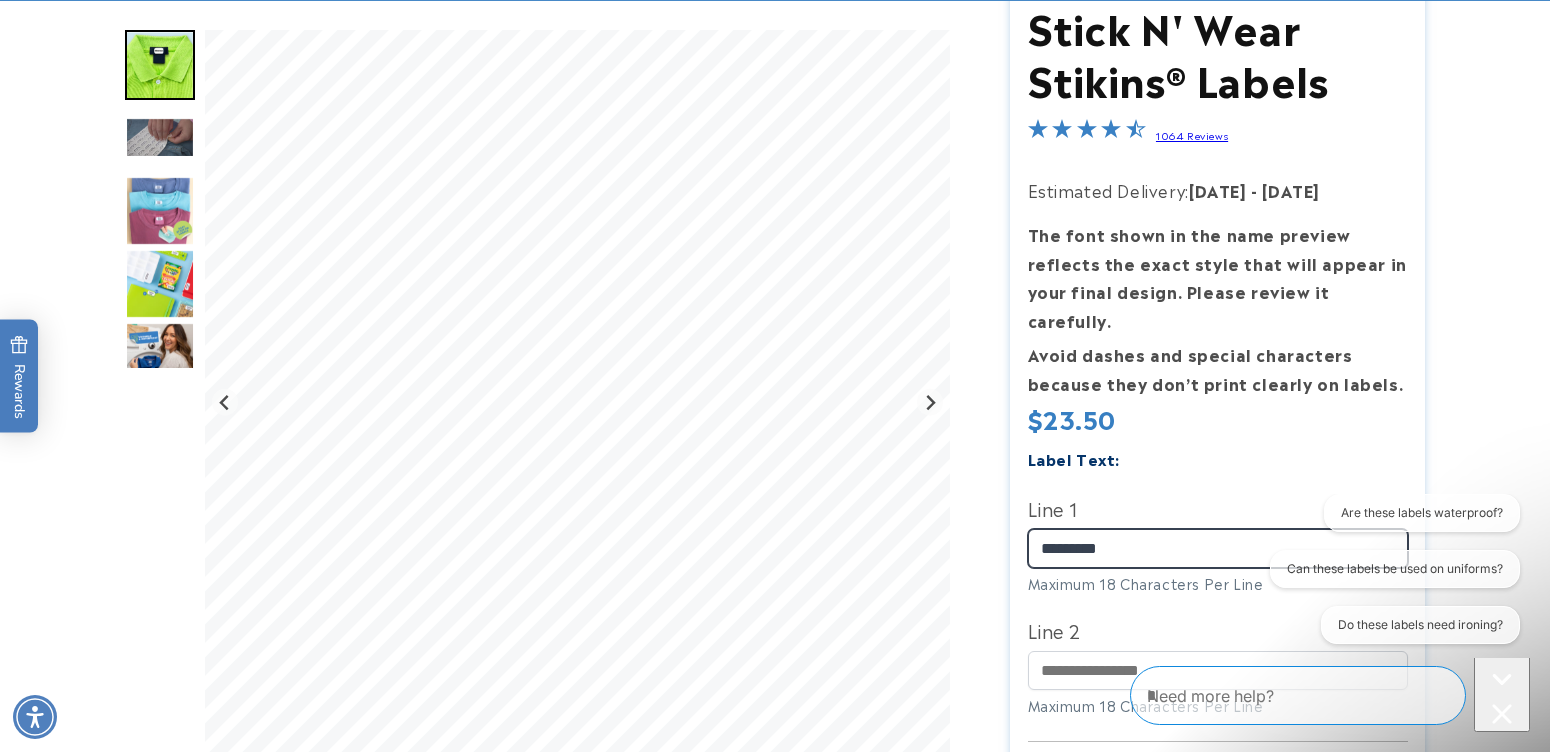 type on "*********" 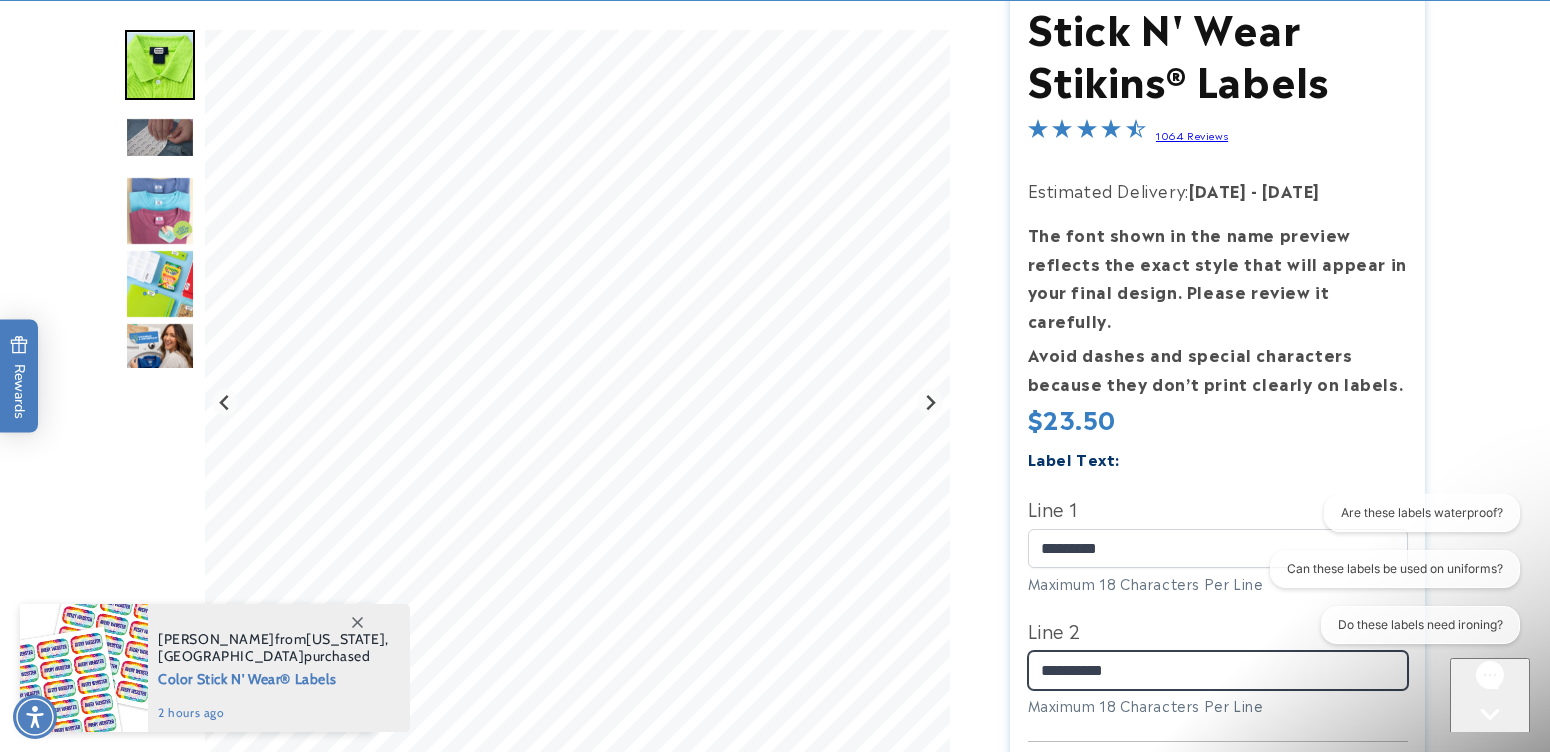 click on "**********" at bounding box center [1218, 670] 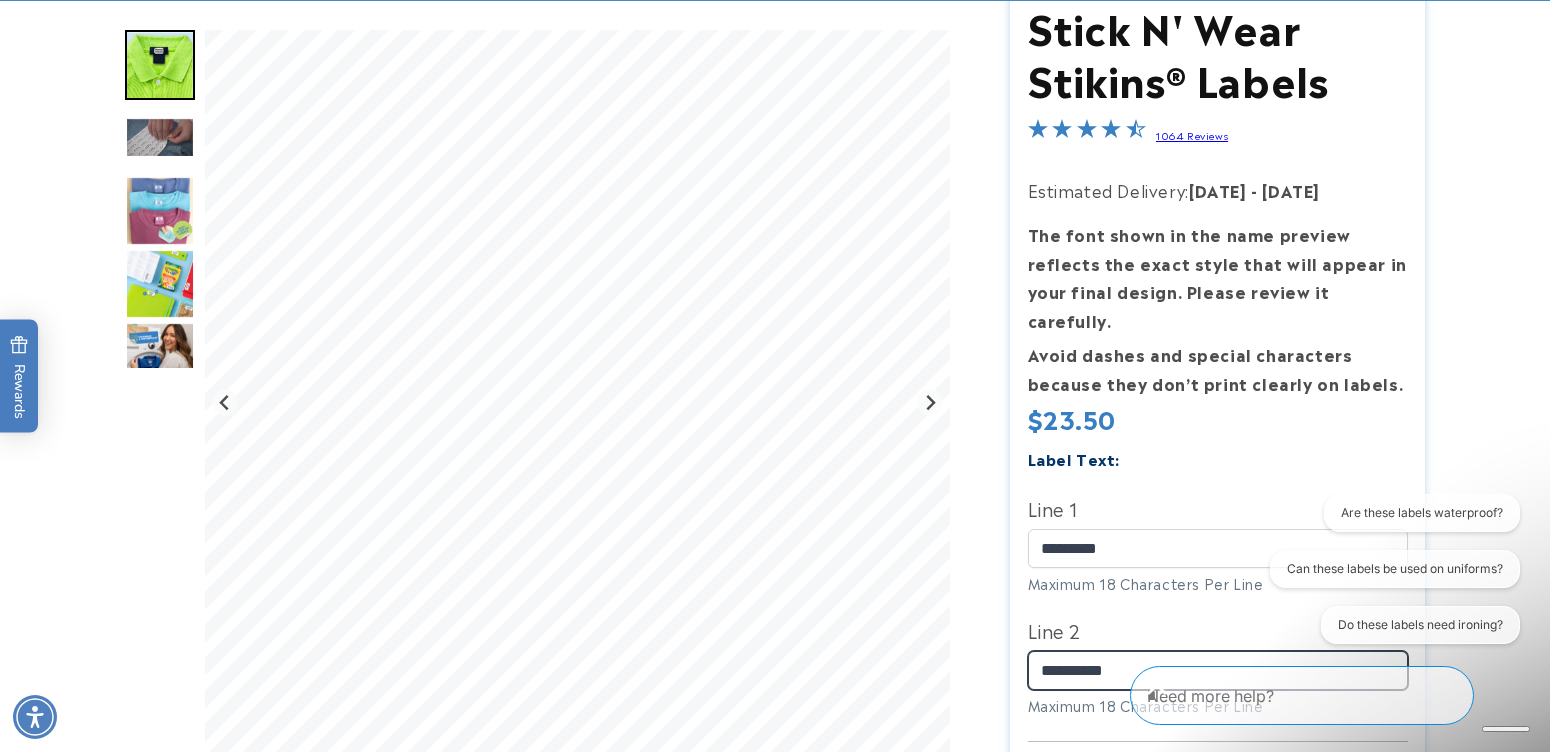 click on "**********" at bounding box center (1218, 670) 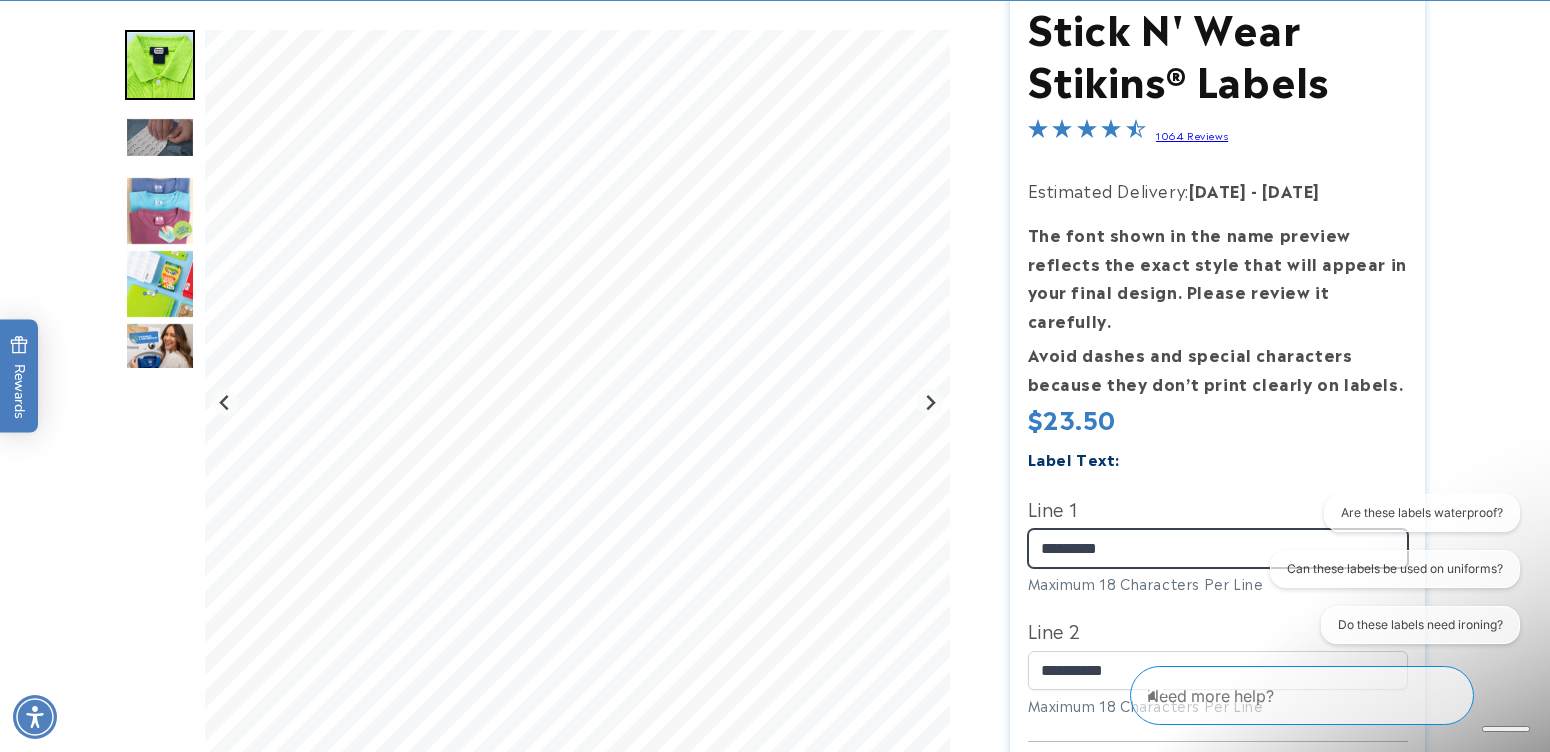 click on "*********" at bounding box center [1218, 548] 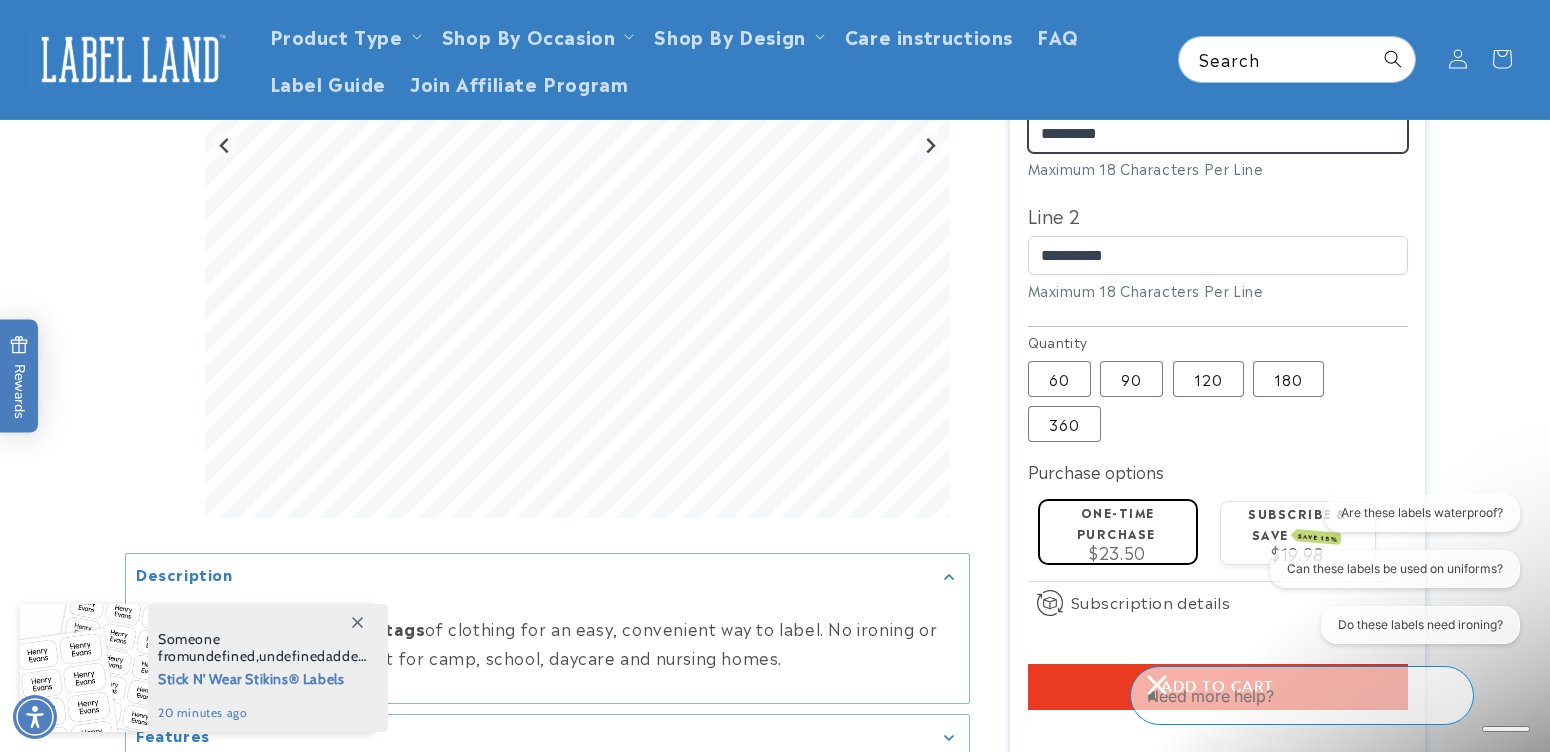 scroll, scrollTop: 625, scrollLeft: 0, axis: vertical 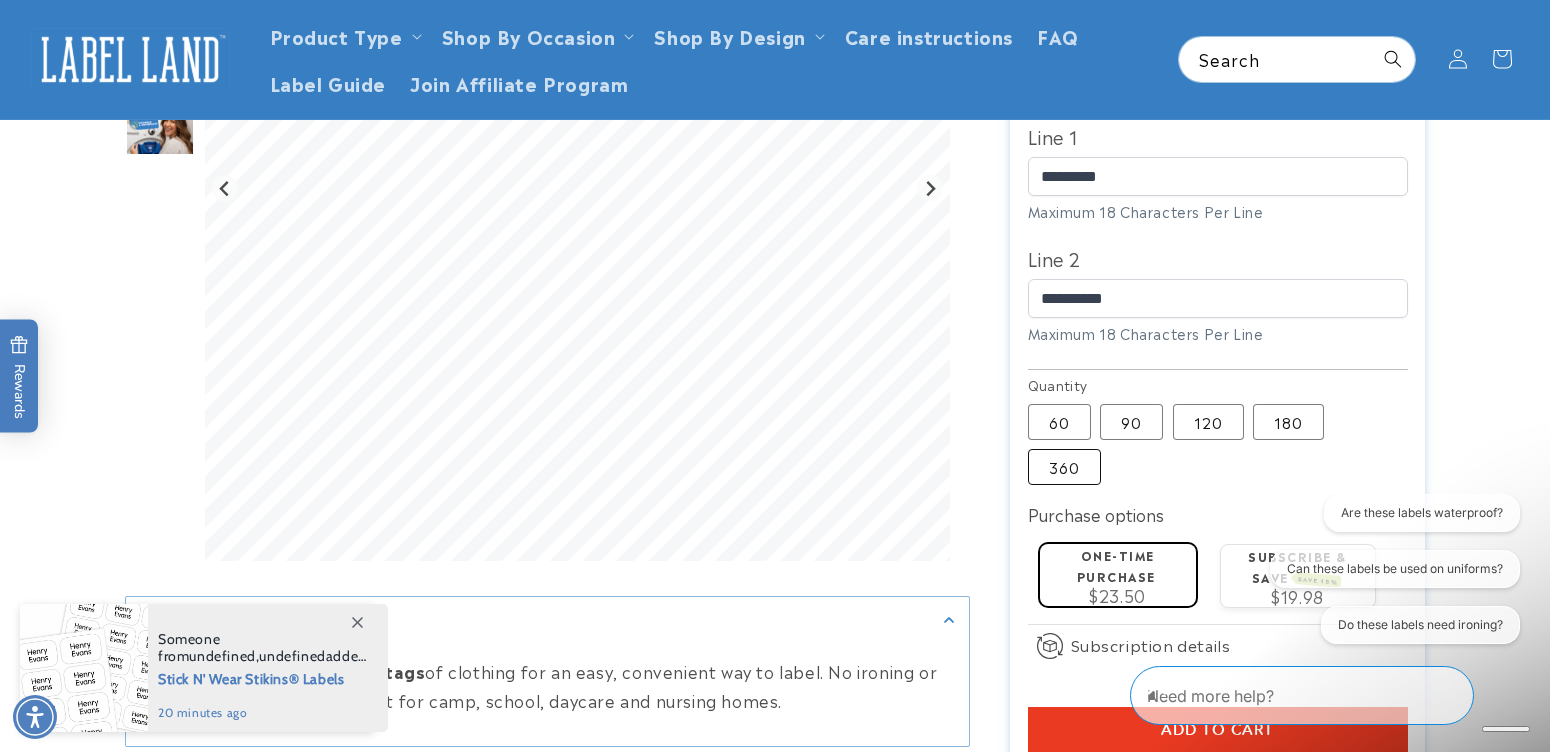 click on "360 Variant sold out or unavailable" at bounding box center (1064, 467) 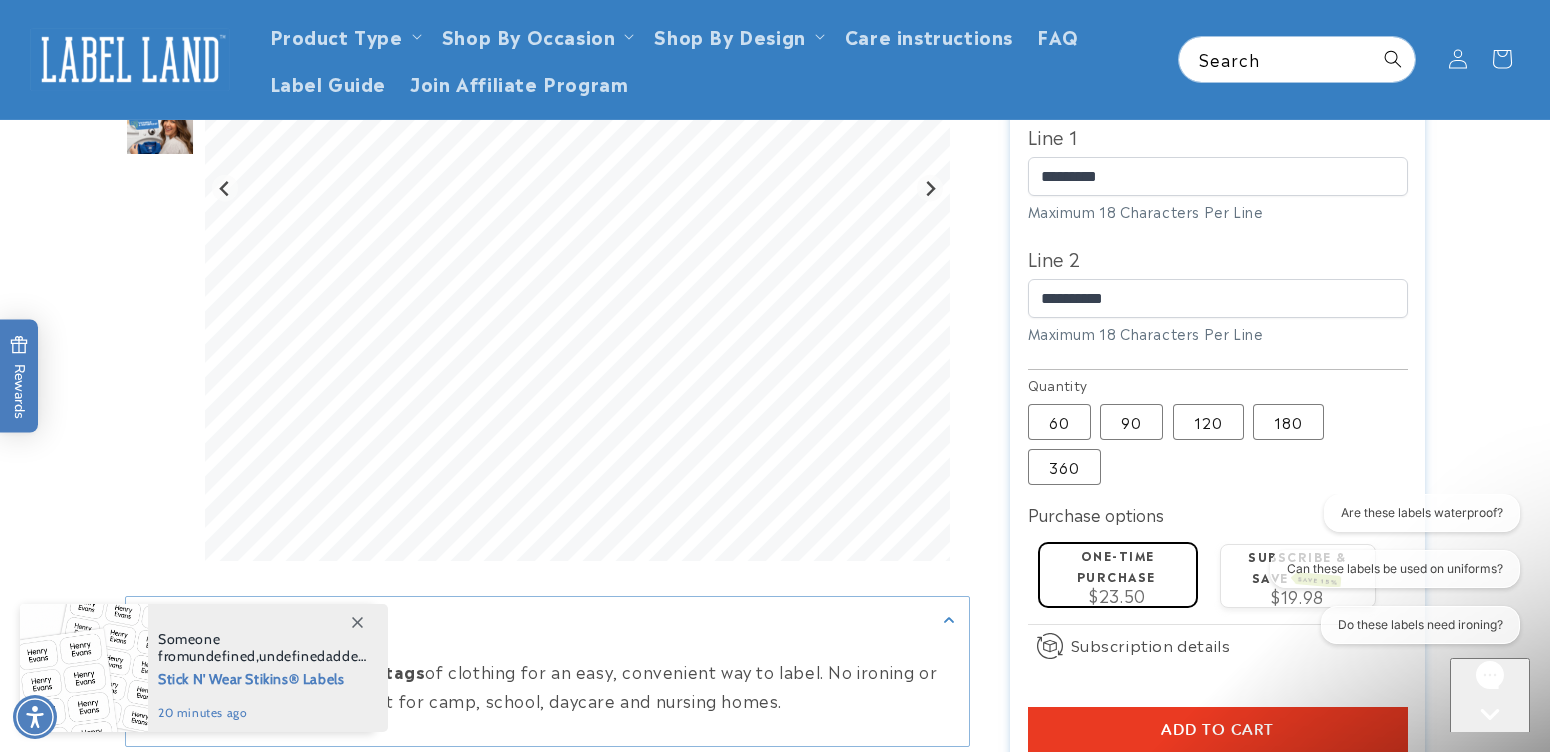 type 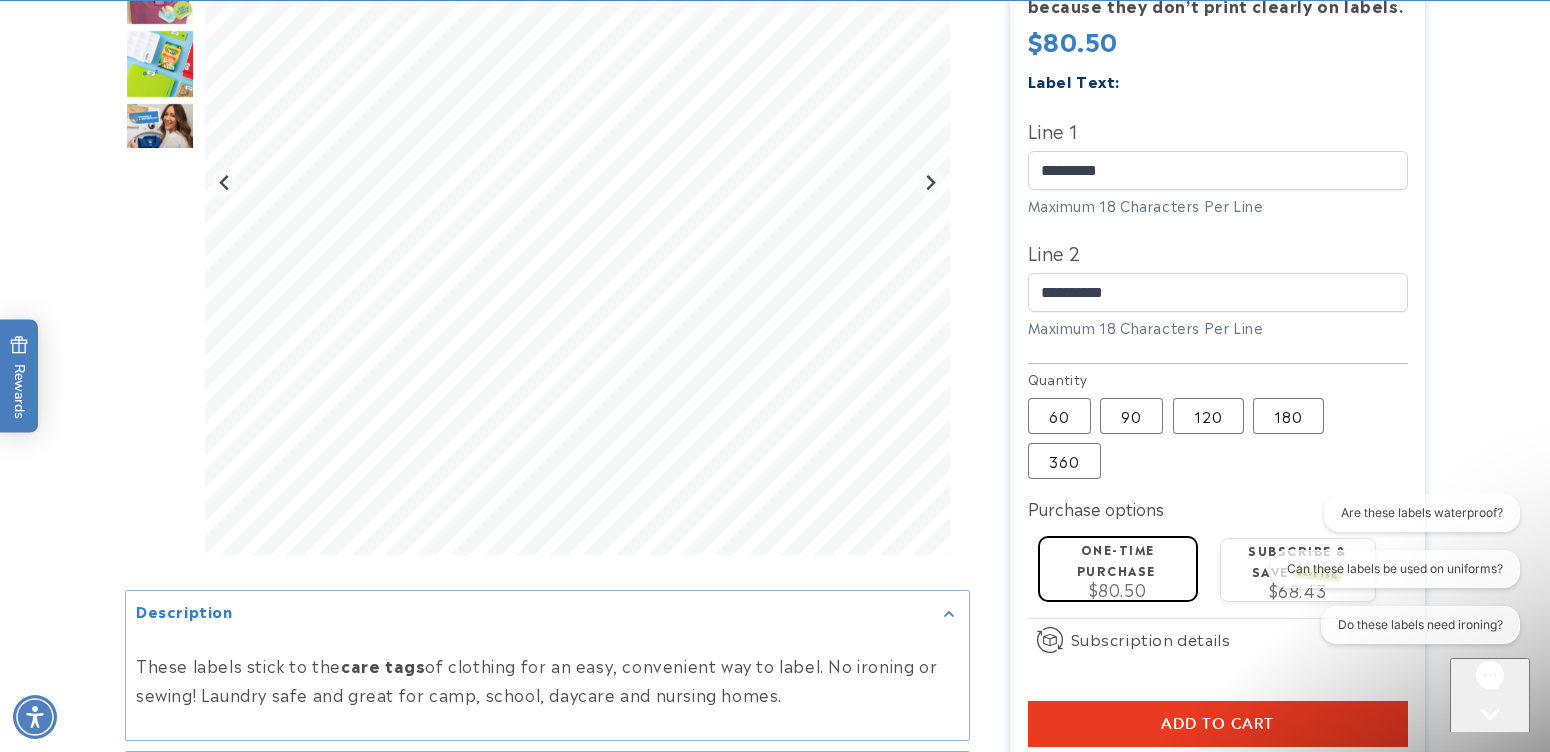 scroll, scrollTop: 674, scrollLeft: 0, axis: vertical 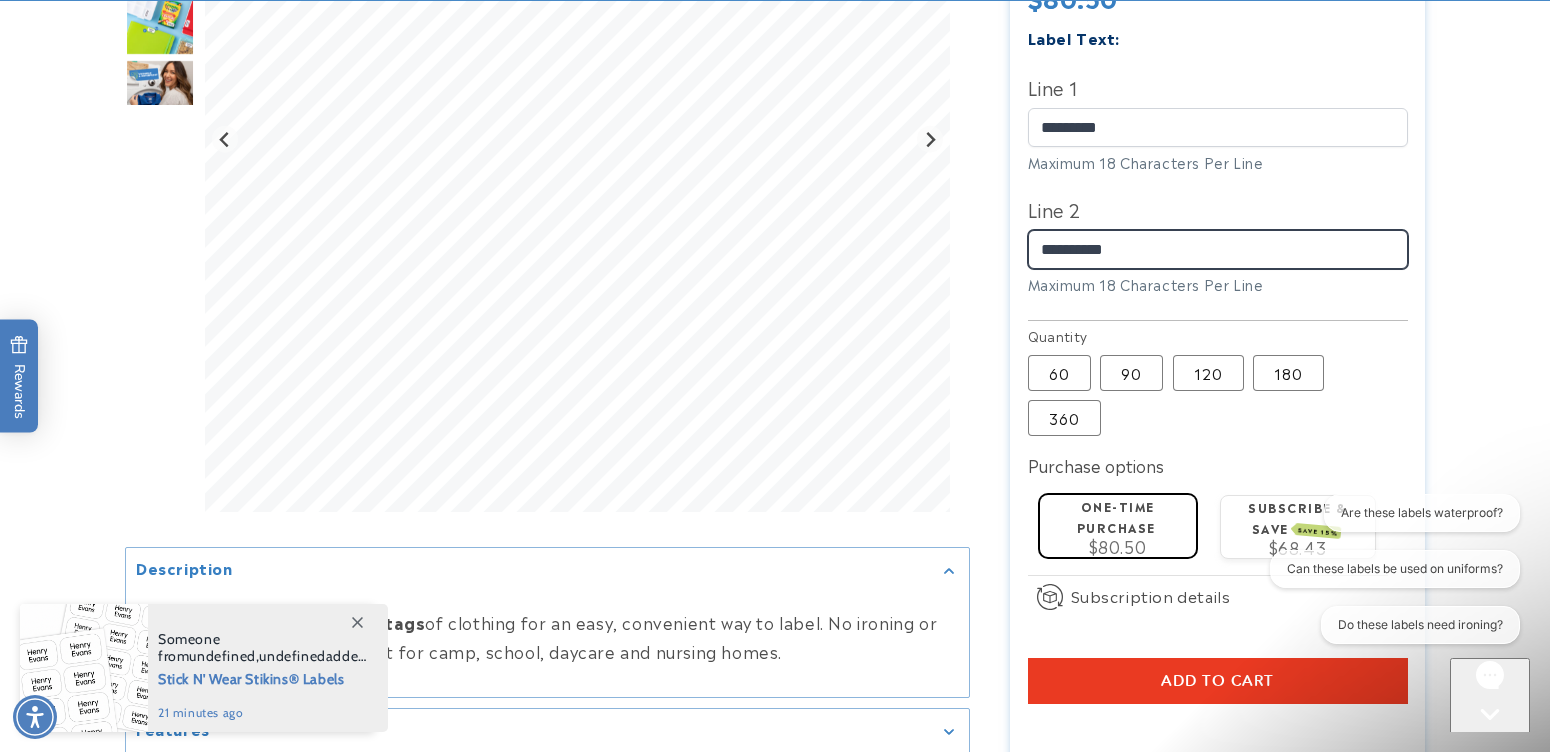 click on "**********" at bounding box center (1218, 249) 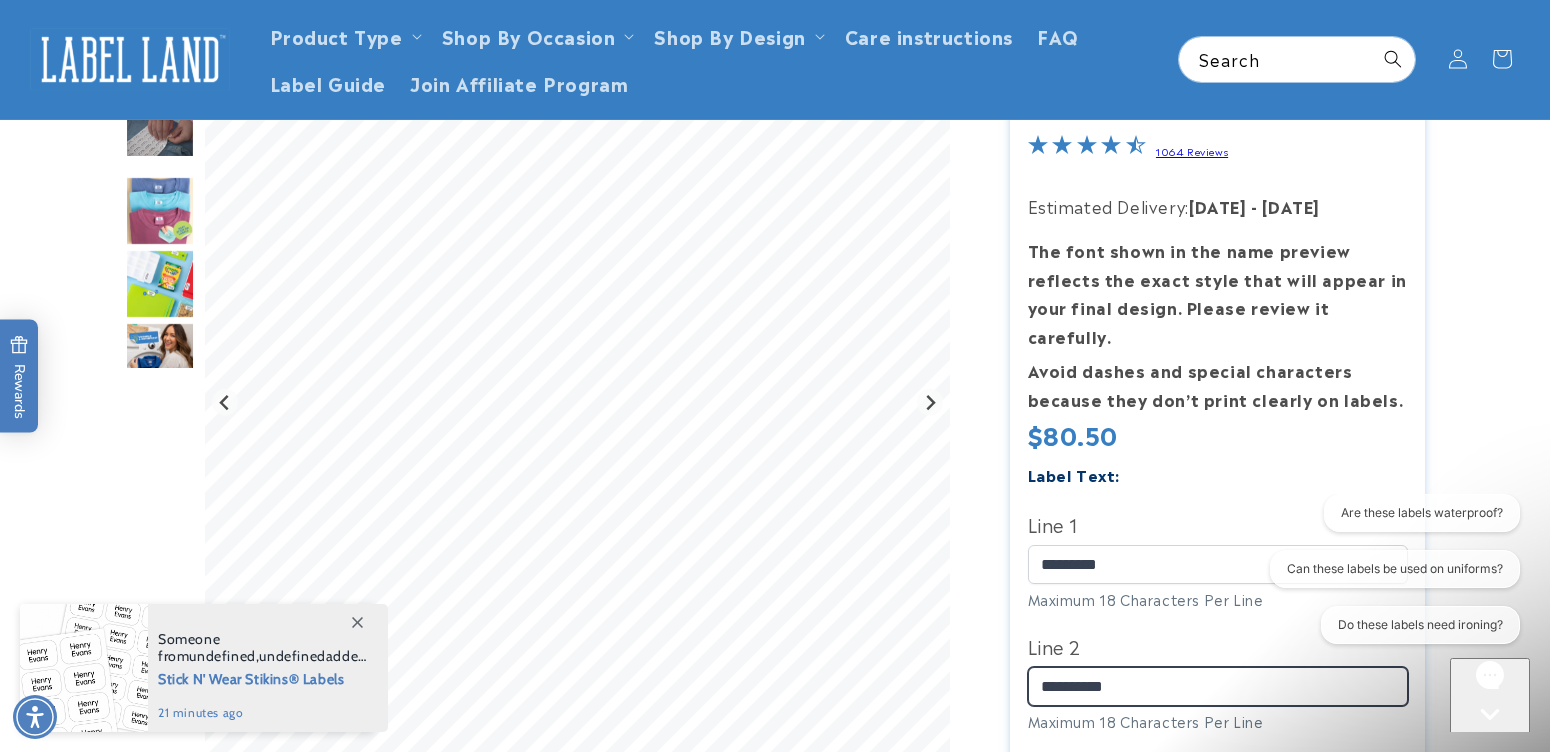 scroll, scrollTop: 226, scrollLeft: 0, axis: vertical 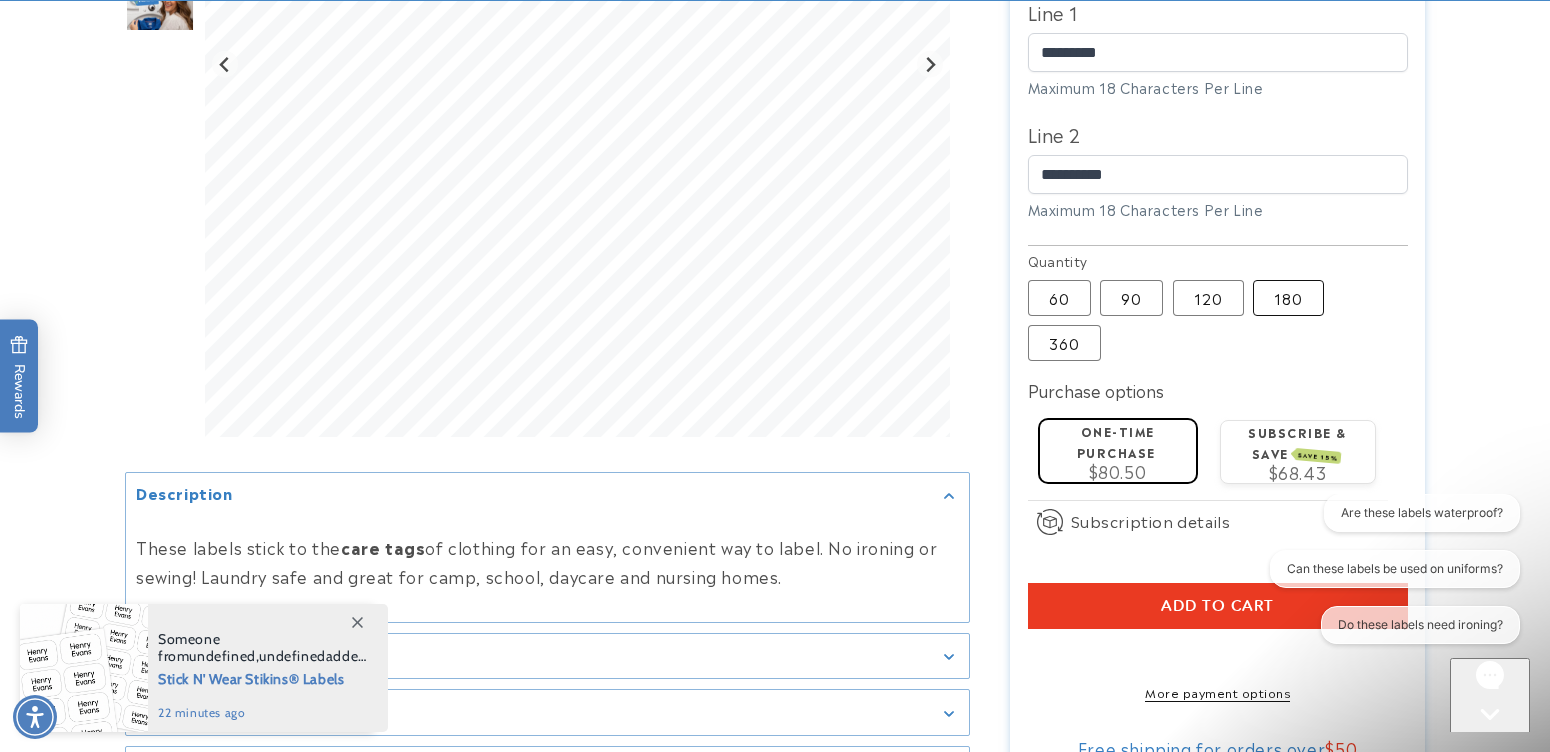 click on "180 Variant sold out or unavailable" at bounding box center [1288, 298] 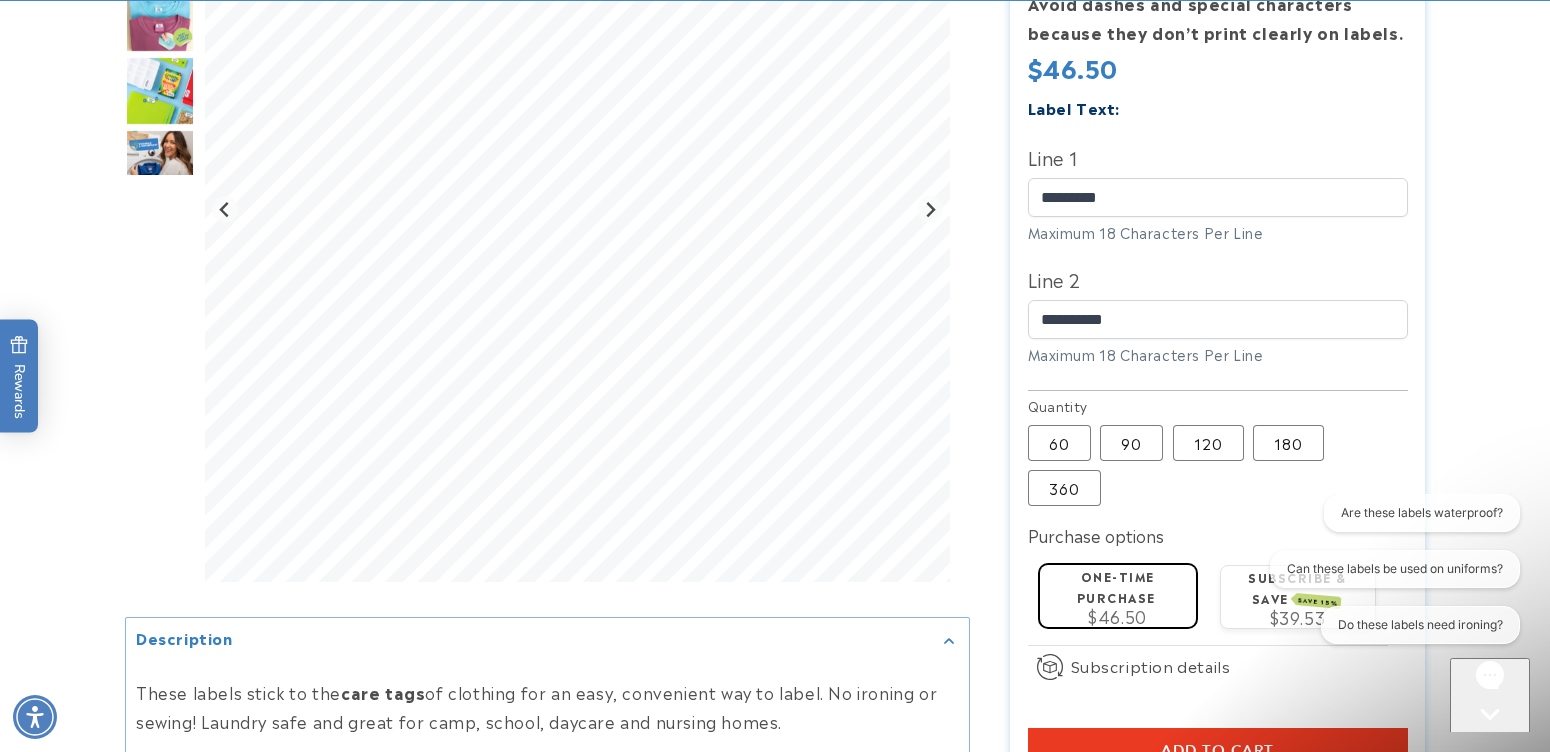scroll, scrollTop: 620, scrollLeft: 0, axis: vertical 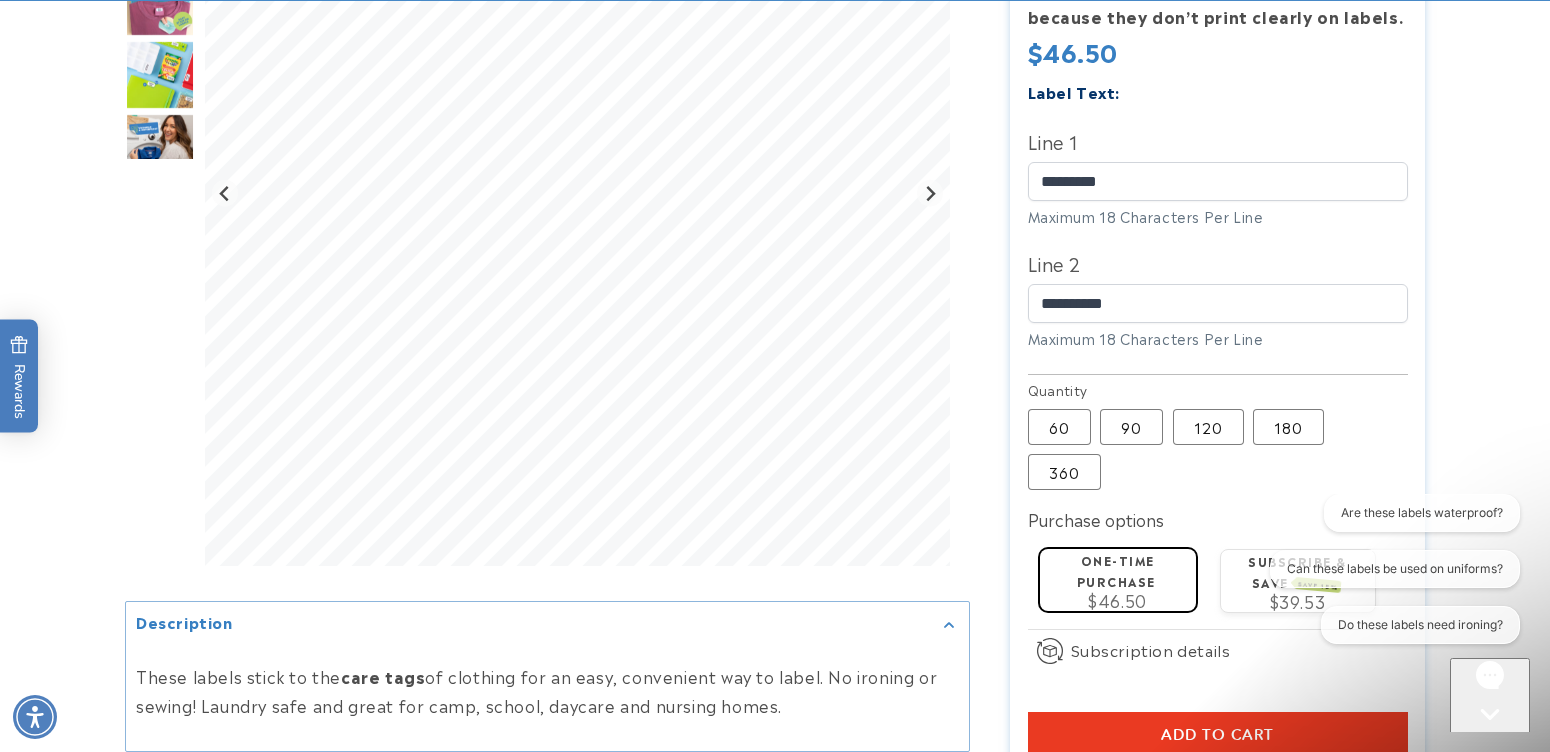 click at bounding box center [775, 259] 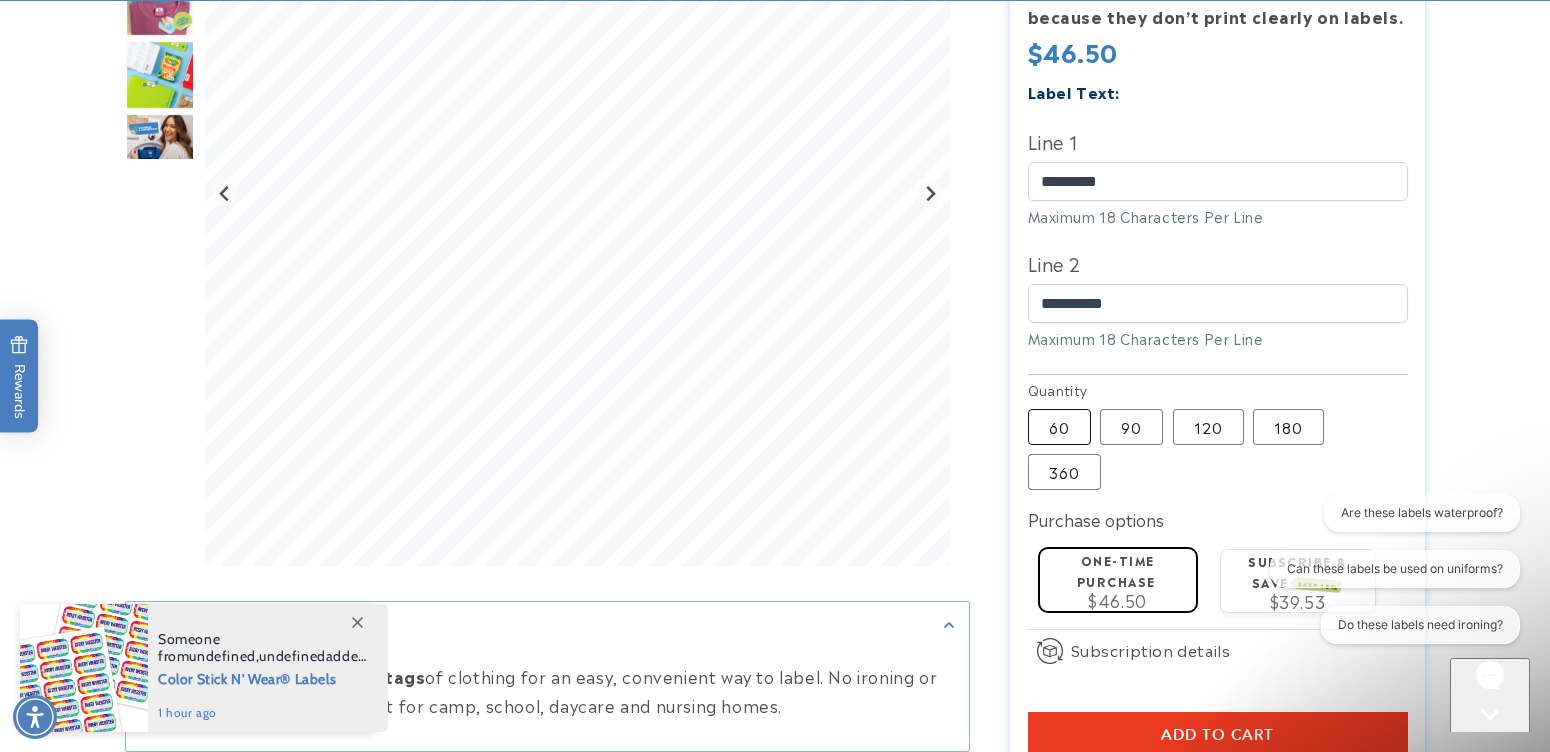 click on "60 Variant sold out or unavailable" at bounding box center (1059, 427) 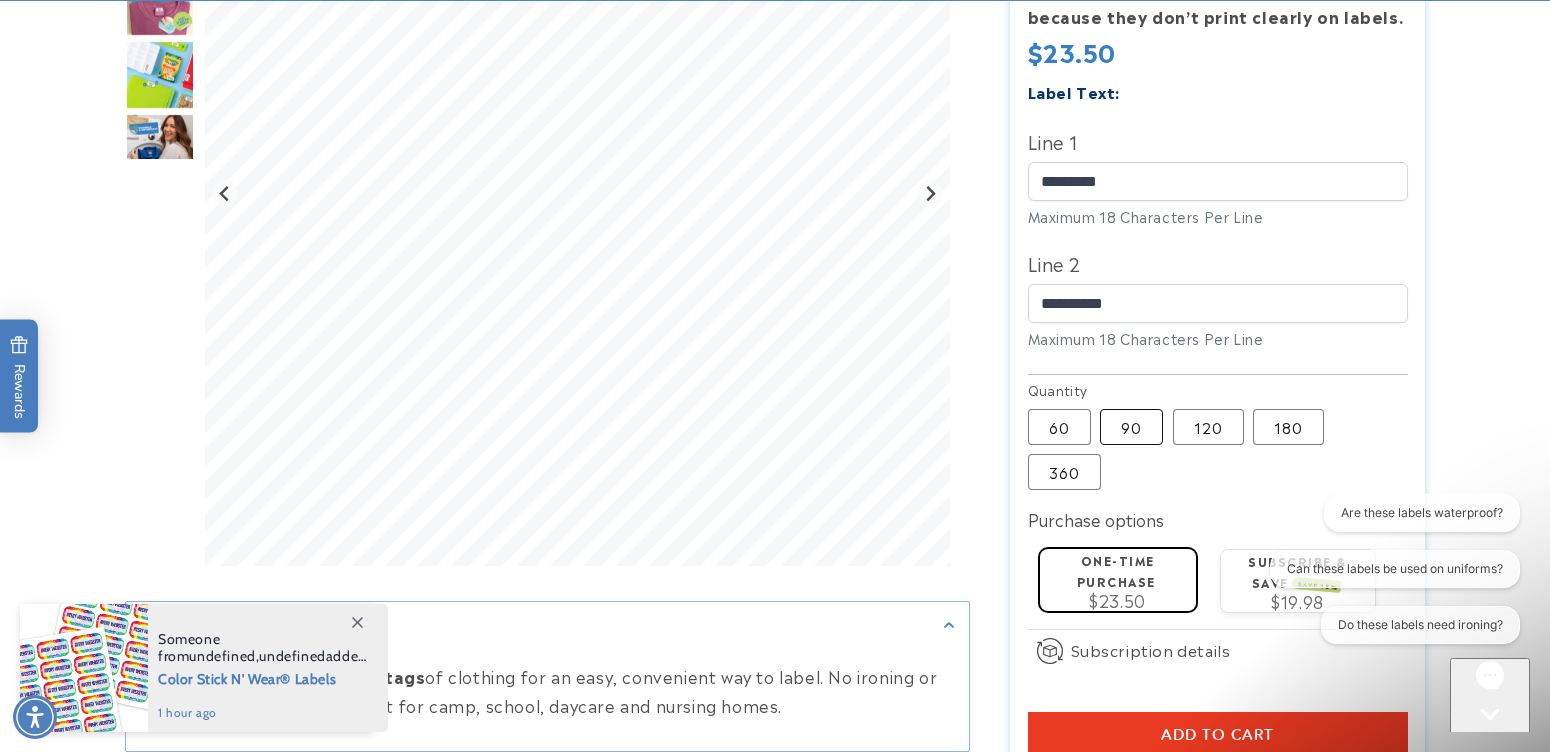 click on "90 Variant sold out or unavailable" at bounding box center [1131, 427] 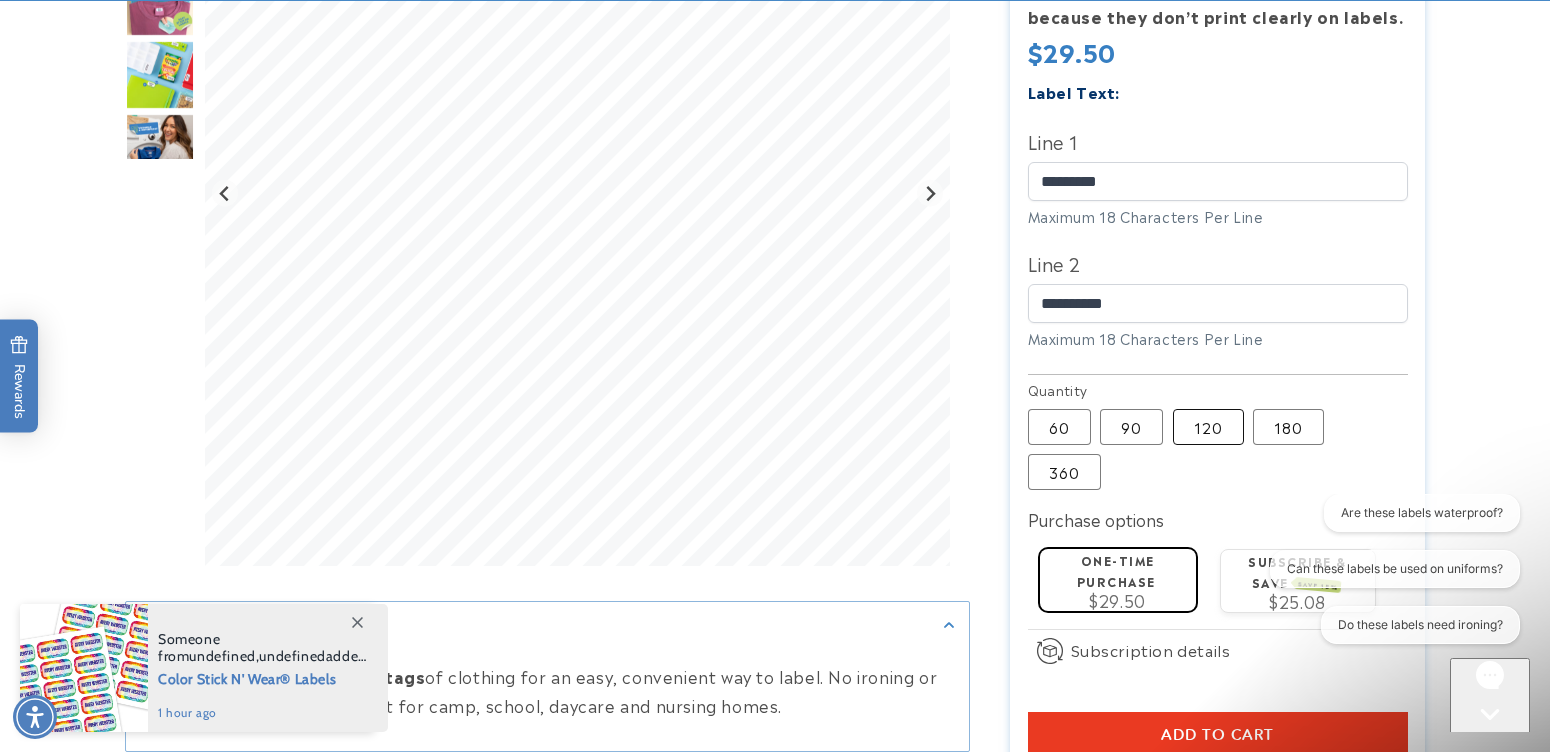 click on "120 Variant sold out or unavailable" at bounding box center [1208, 427] 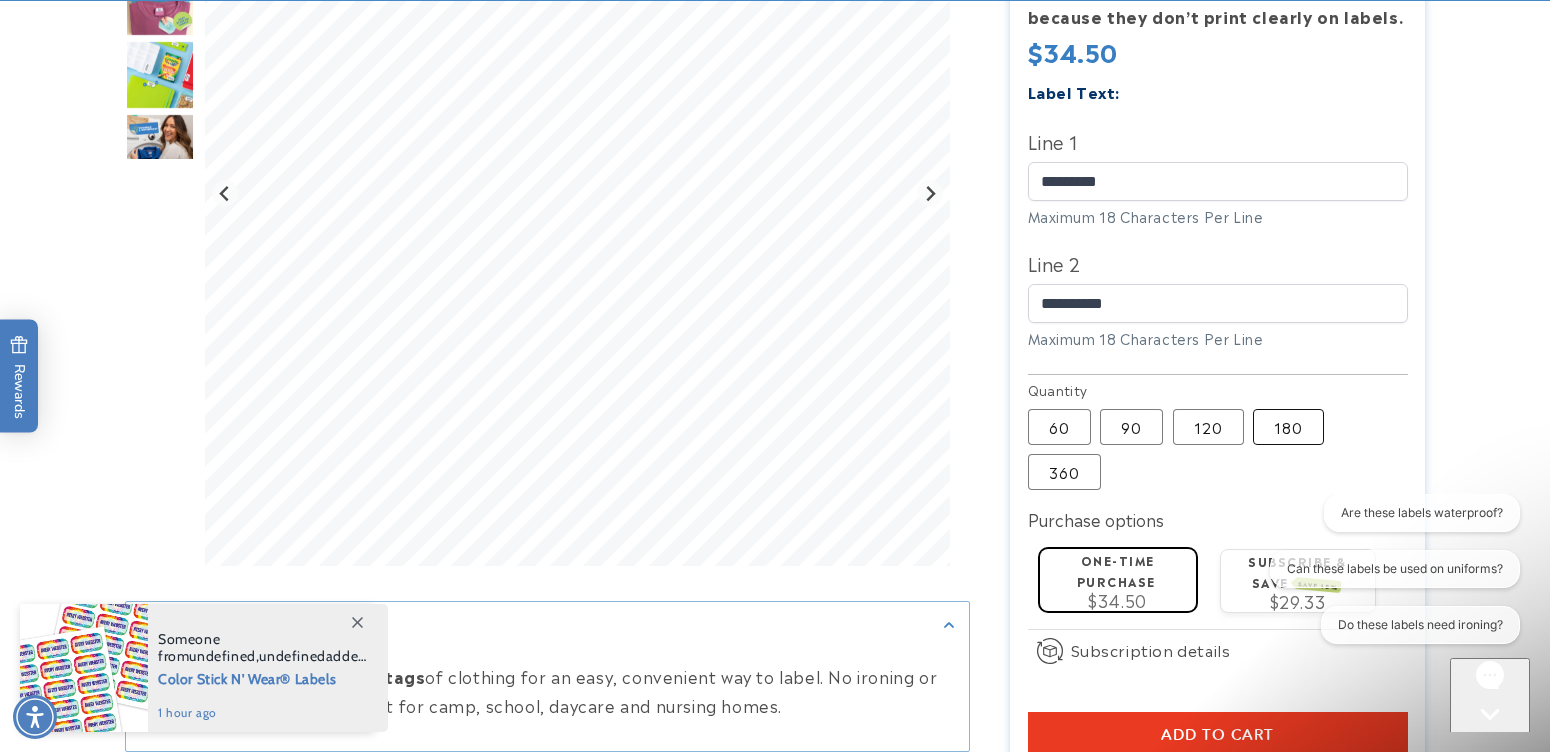 click on "180 Variant sold out or unavailable" at bounding box center (1288, 427) 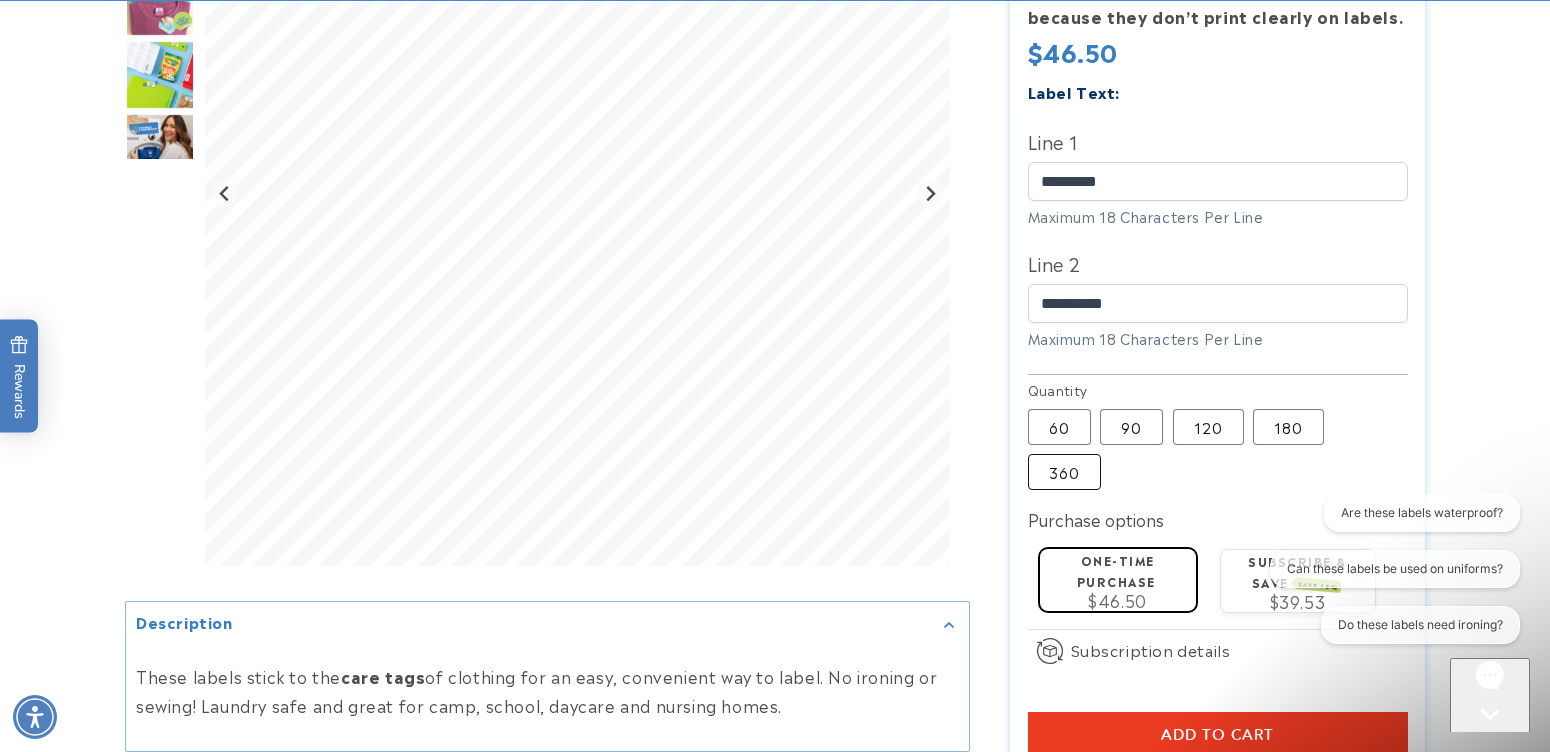 click on "360 Variant sold out or unavailable" at bounding box center [1064, 472] 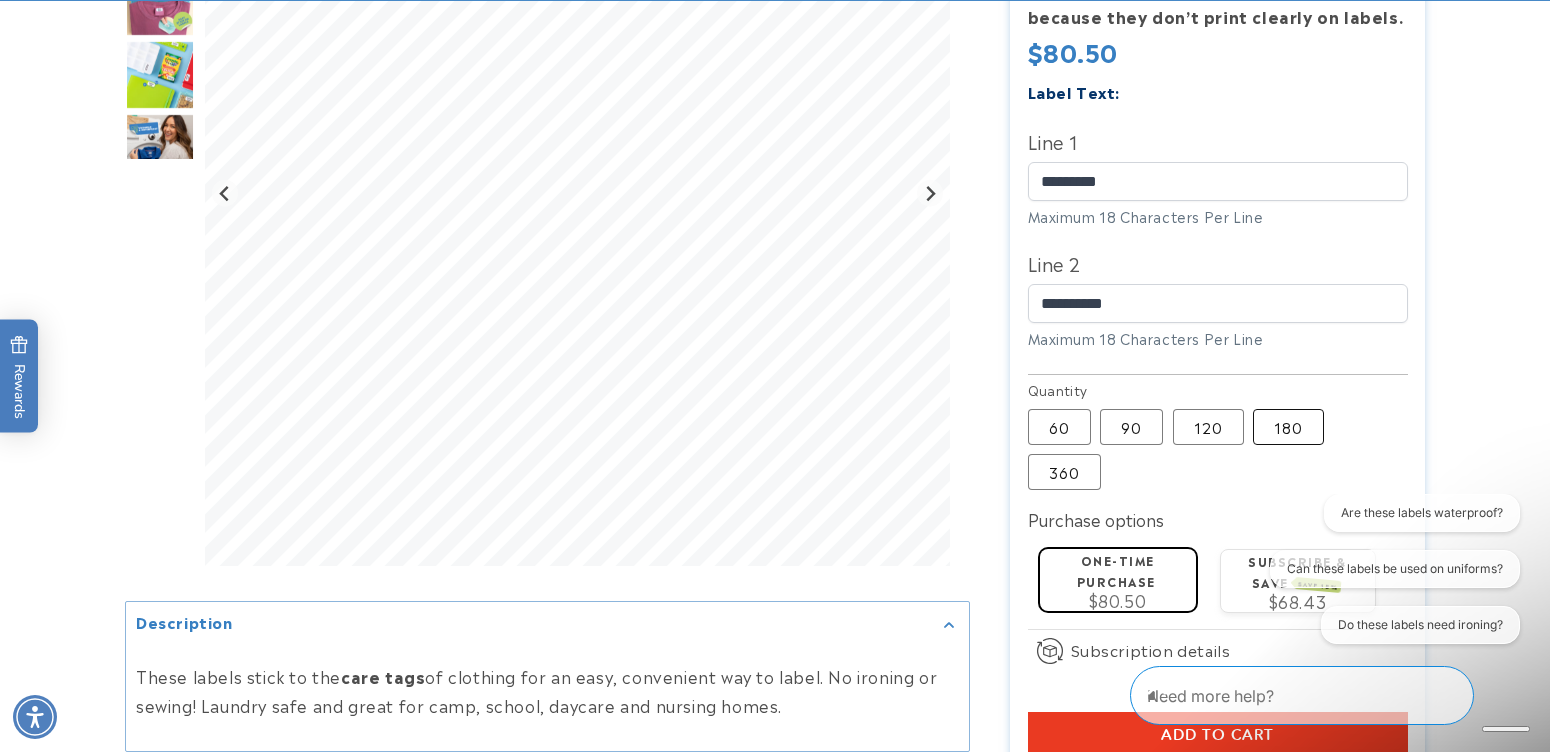 click on "180 Variant sold out or unavailable" at bounding box center (1288, 427) 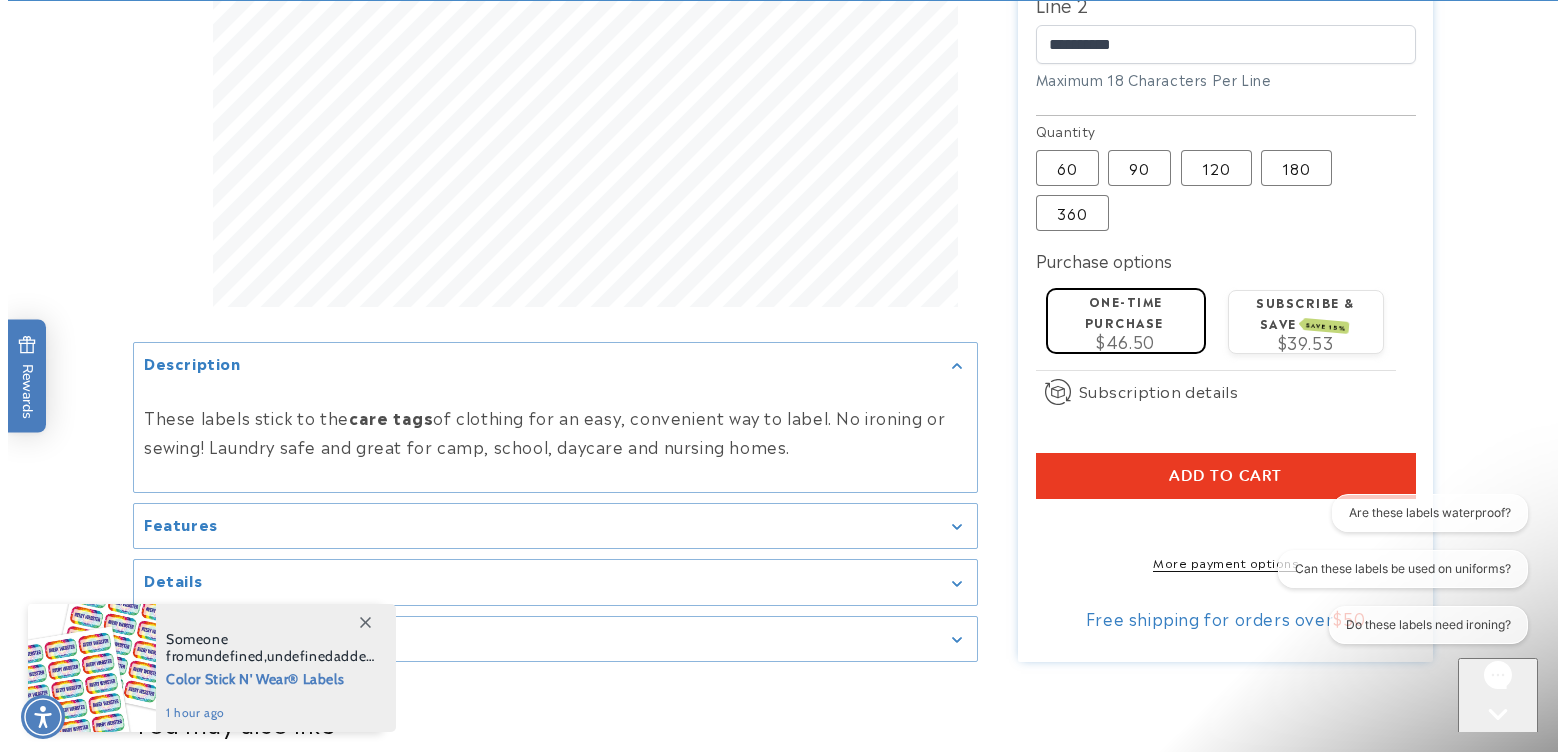 scroll, scrollTop: 900, scrollLeft: 0, axis: vertical 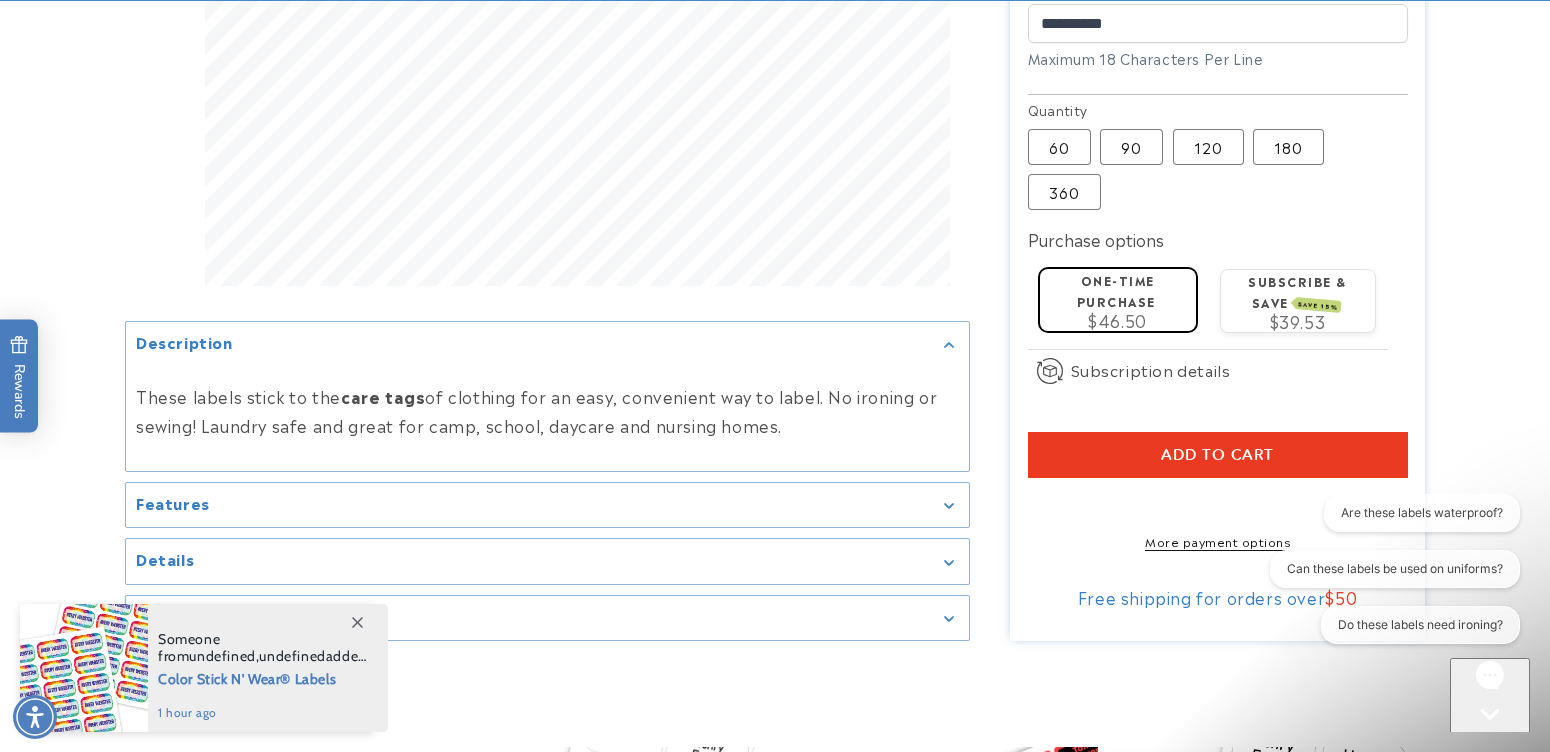 click on "Add to cart" at bounding box center [1218, 455] 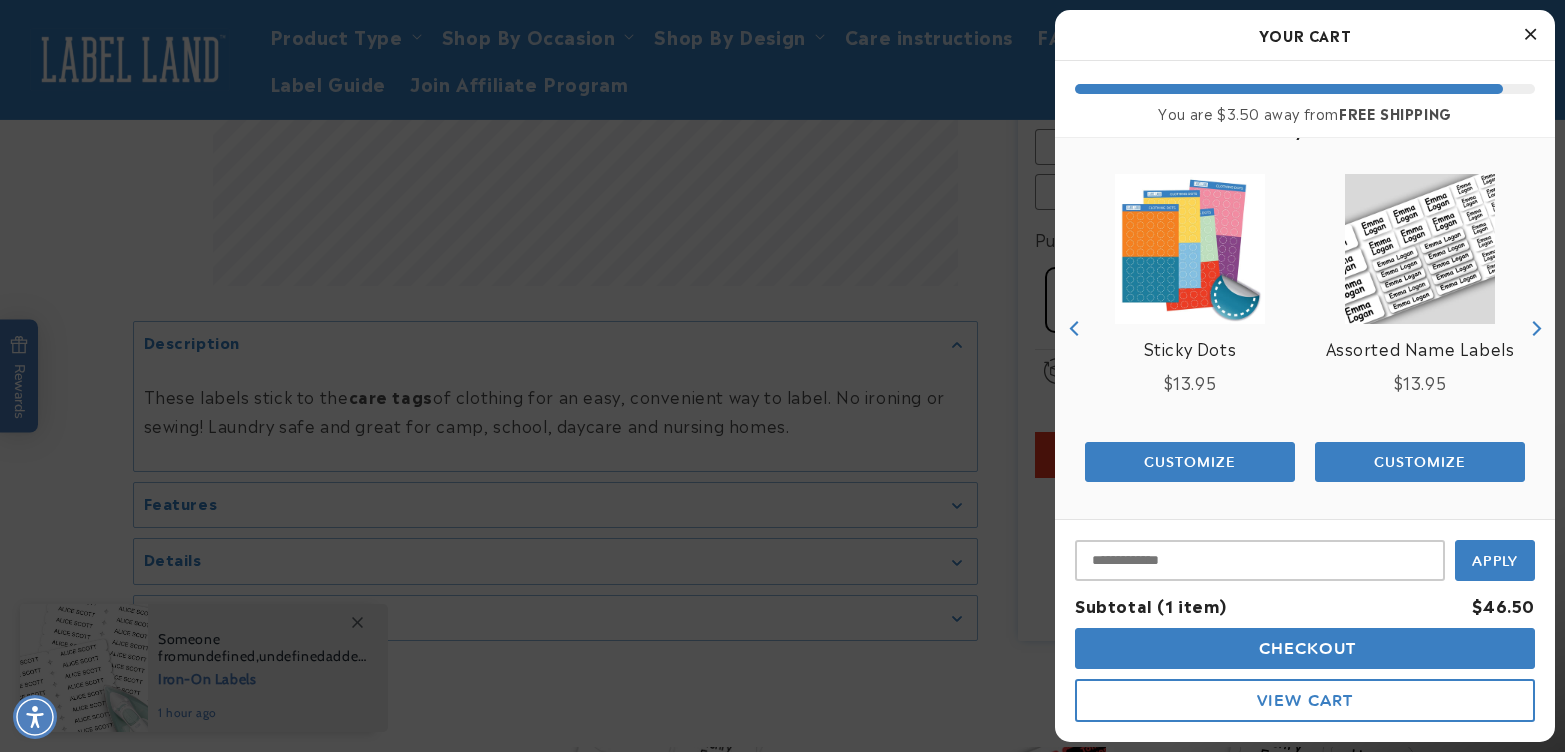 scroll, scrollTop: 209, scrollLeft: 0, axis: vertical 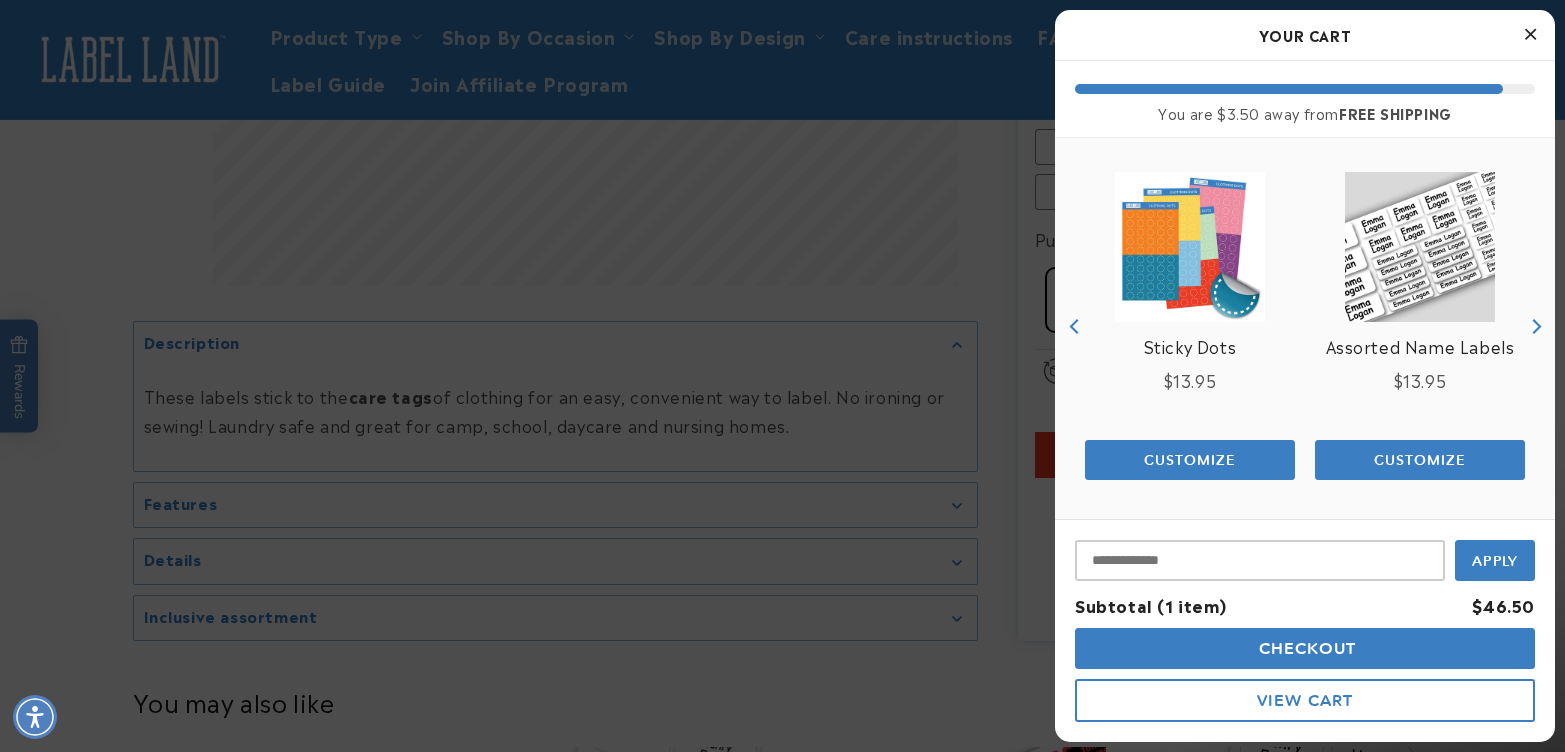 click 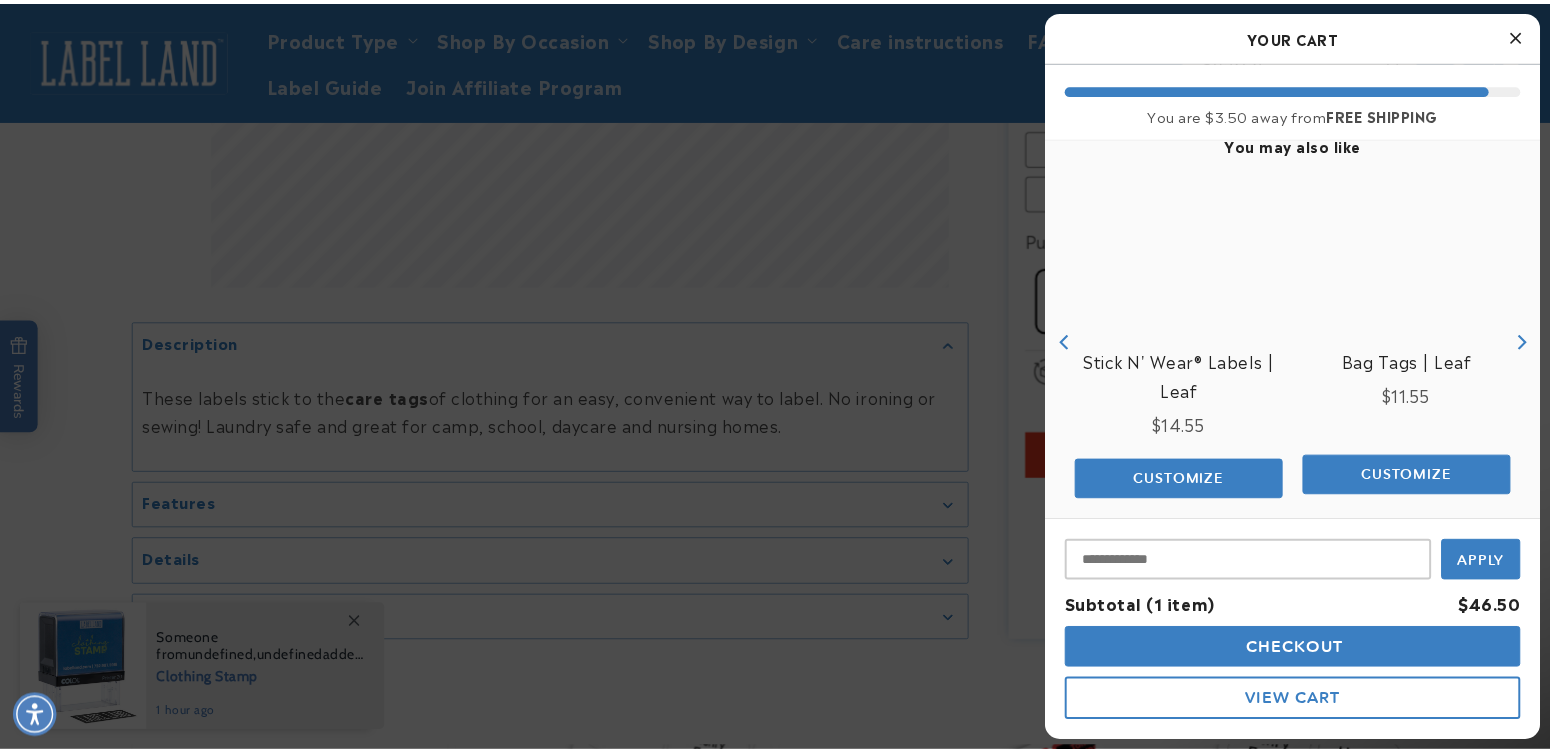 scroll, scrollTop: 0, scrollLeft: 0, axis: both 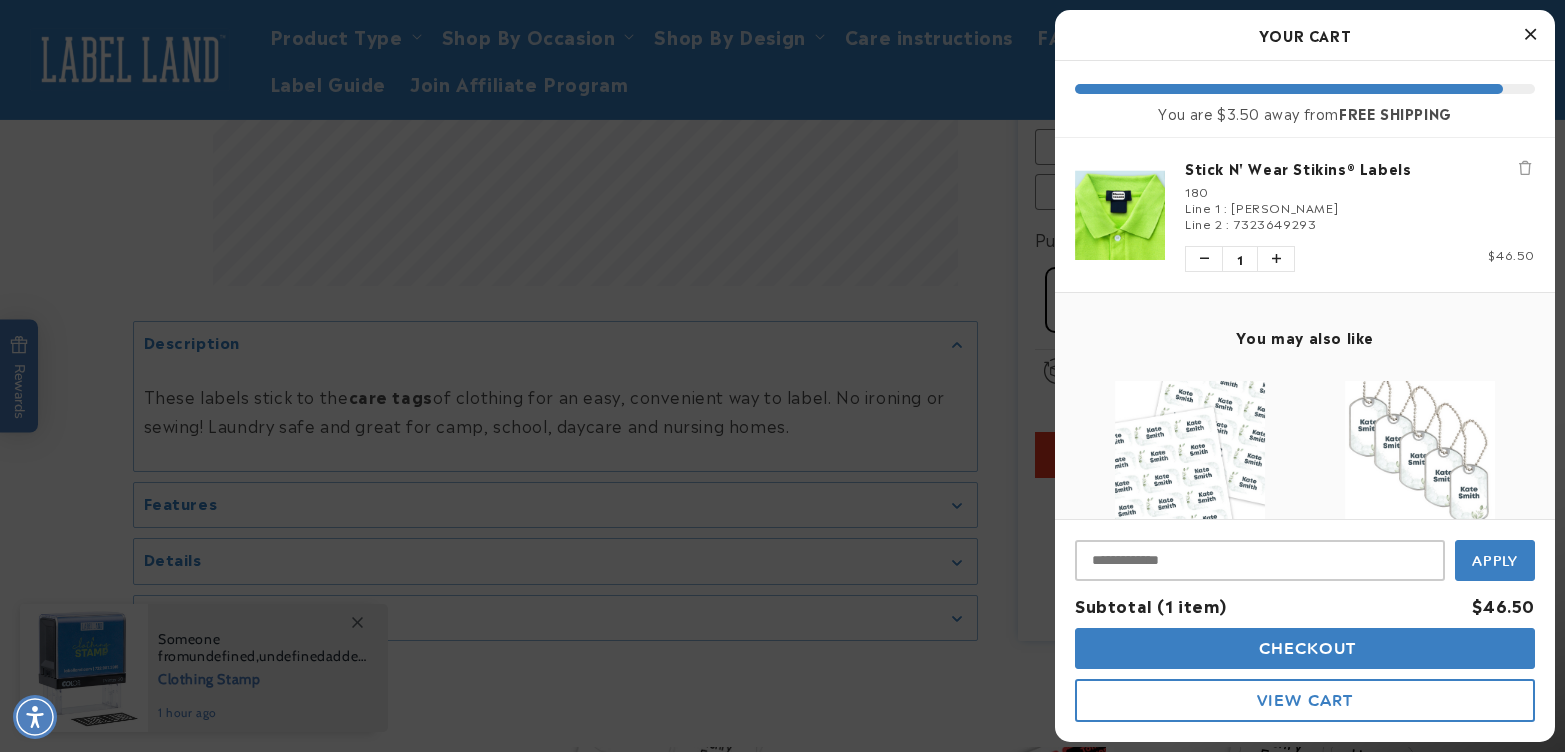 click at bounding box center (782, 376) 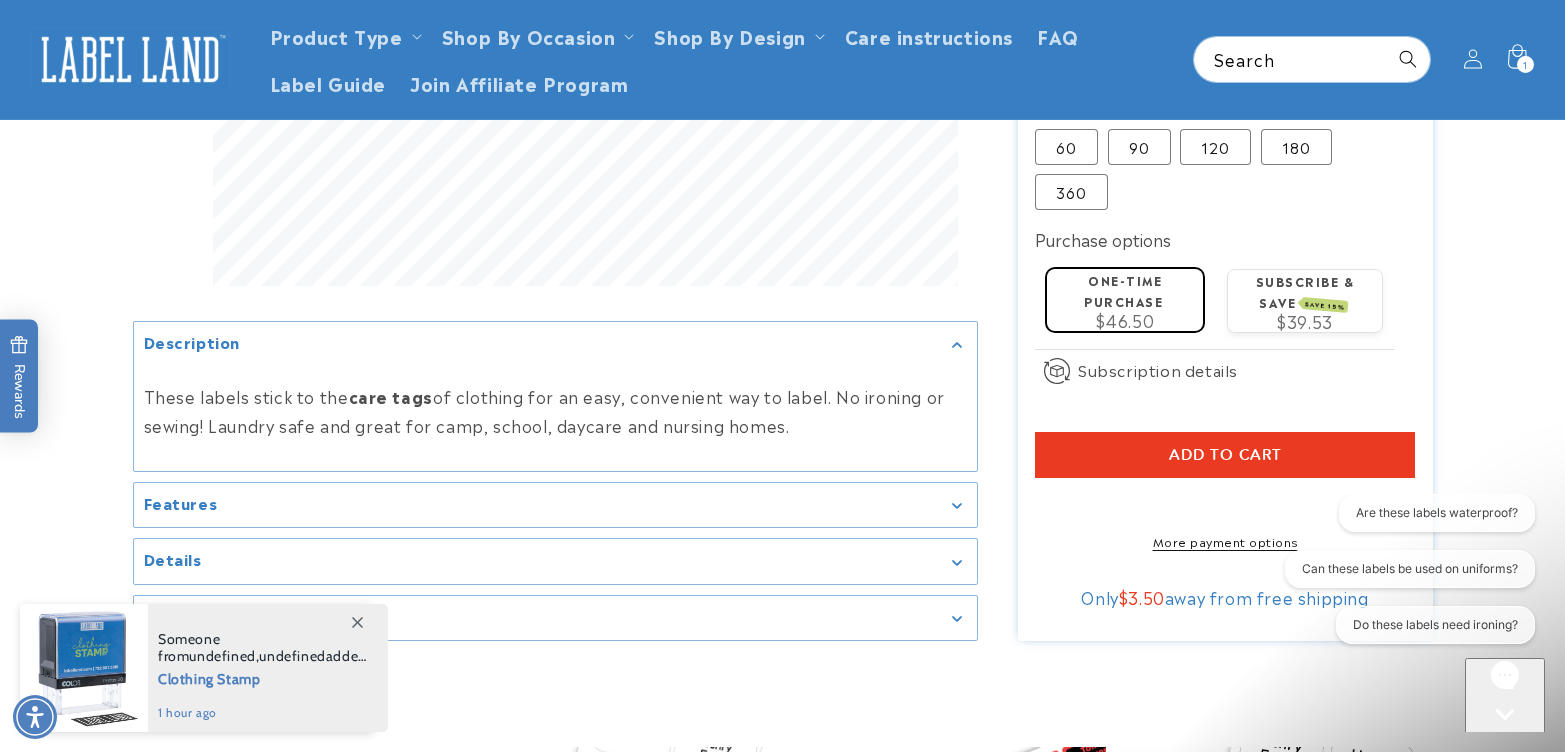 click on "Stick N' Wear Stikins® Labels
Stick N' Wear Stikins® Labels
1064 Reviews
Estimated Delivery:  Jul 16   -   Jul 22
The font shown in the name preview reflects the exact style that will appear in your final design. Please review it carefully. Avoid dashes and special characters because they don’t print clearly on labels.
Regular price
$46.50
Regular price
Sale price
$46.50
Unit price
/
per" at bounding box center [1205, -12] 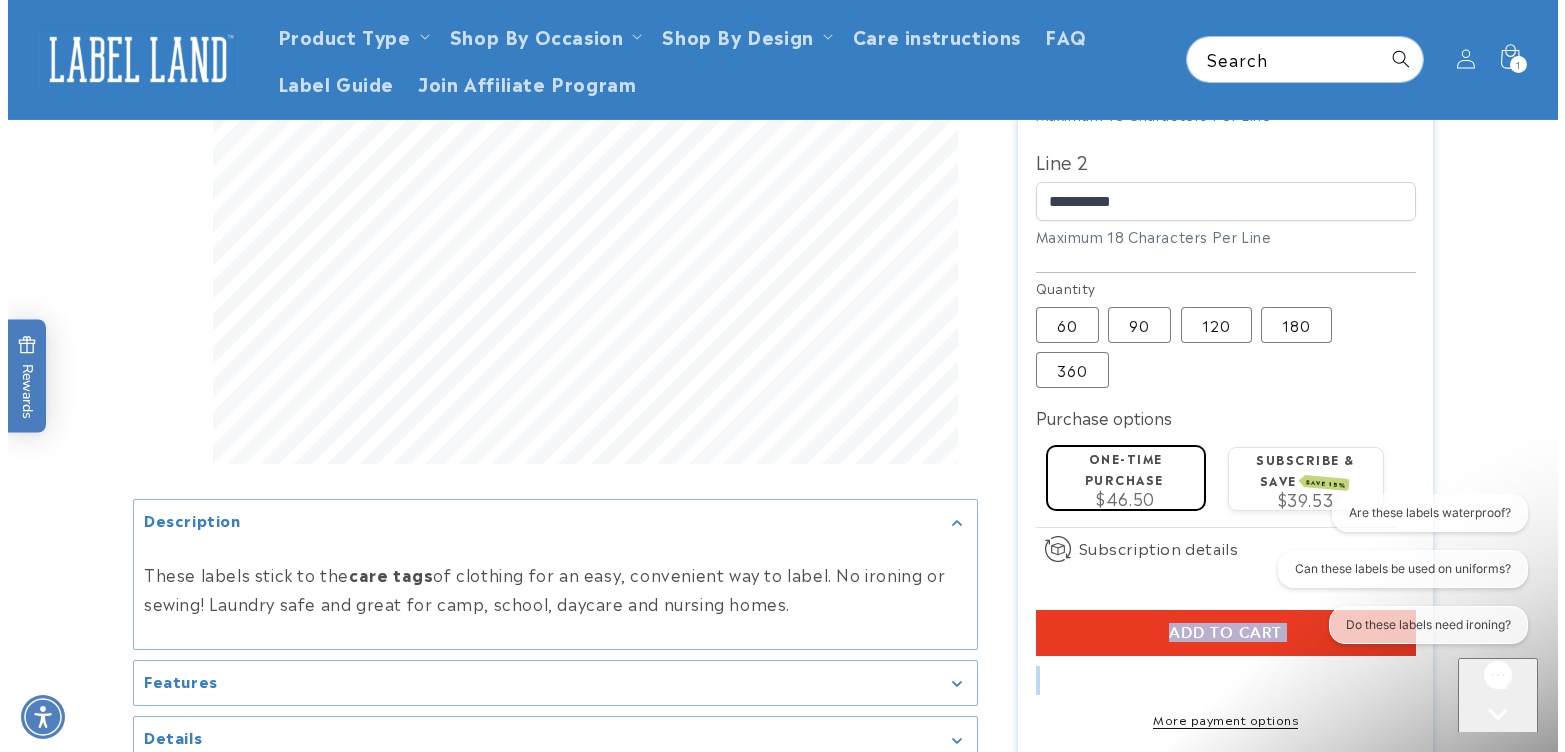 scroll, scrollTop: 711, scrollLeft: 0, axis: vertical 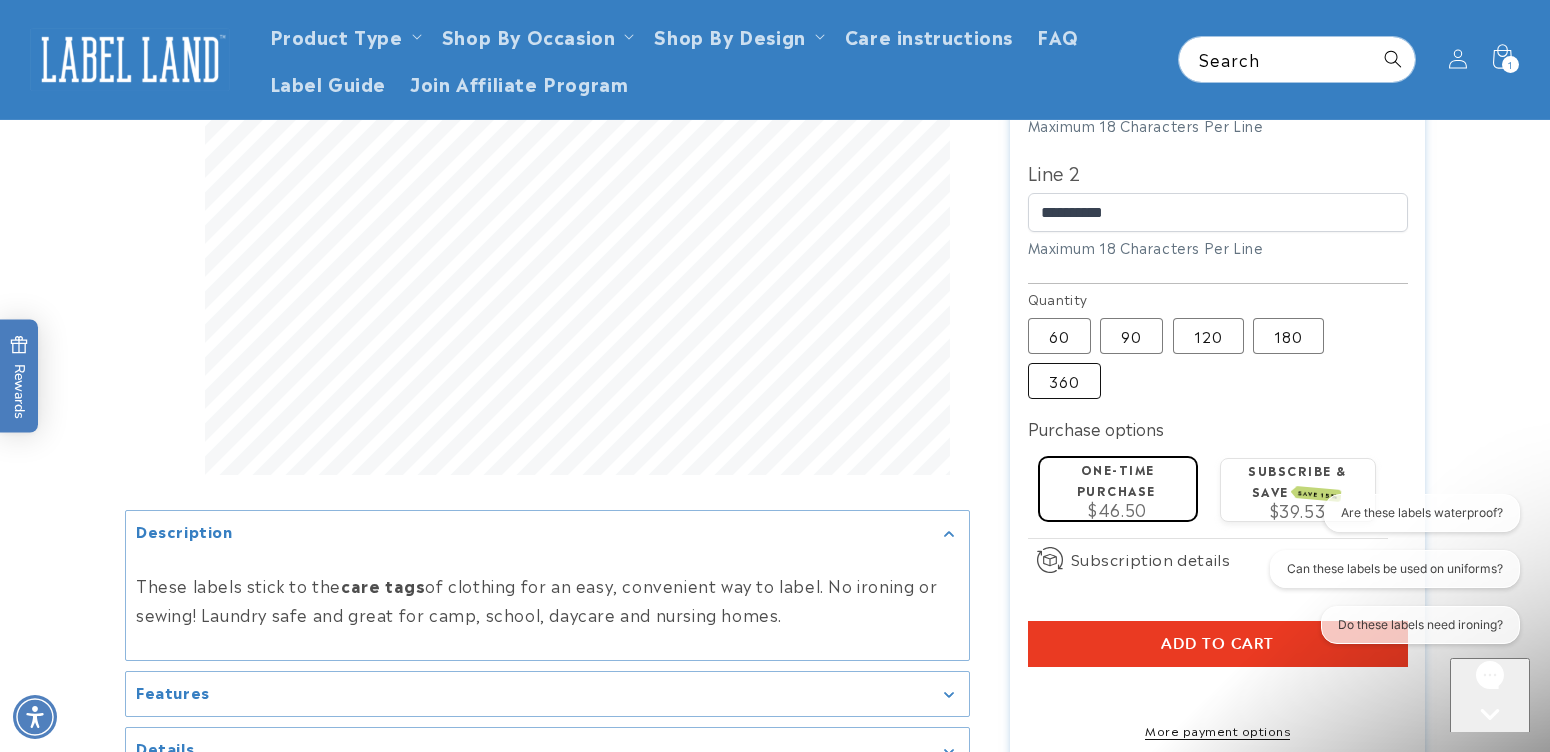 click on "360 Variant sold out or unavailable" at bounding box center [1064, 381] 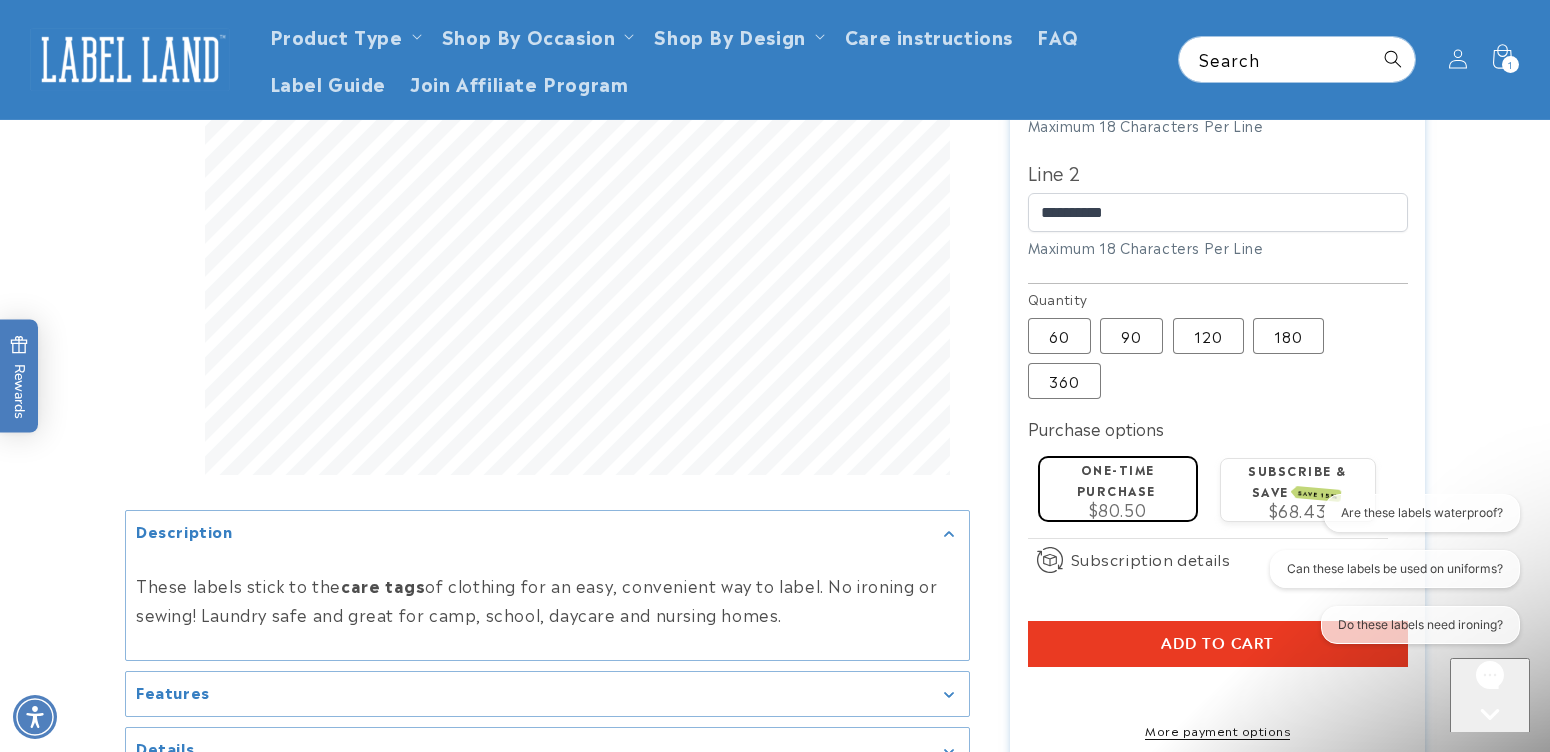 click on "Add to cart" at bounding box center [1217, 644] 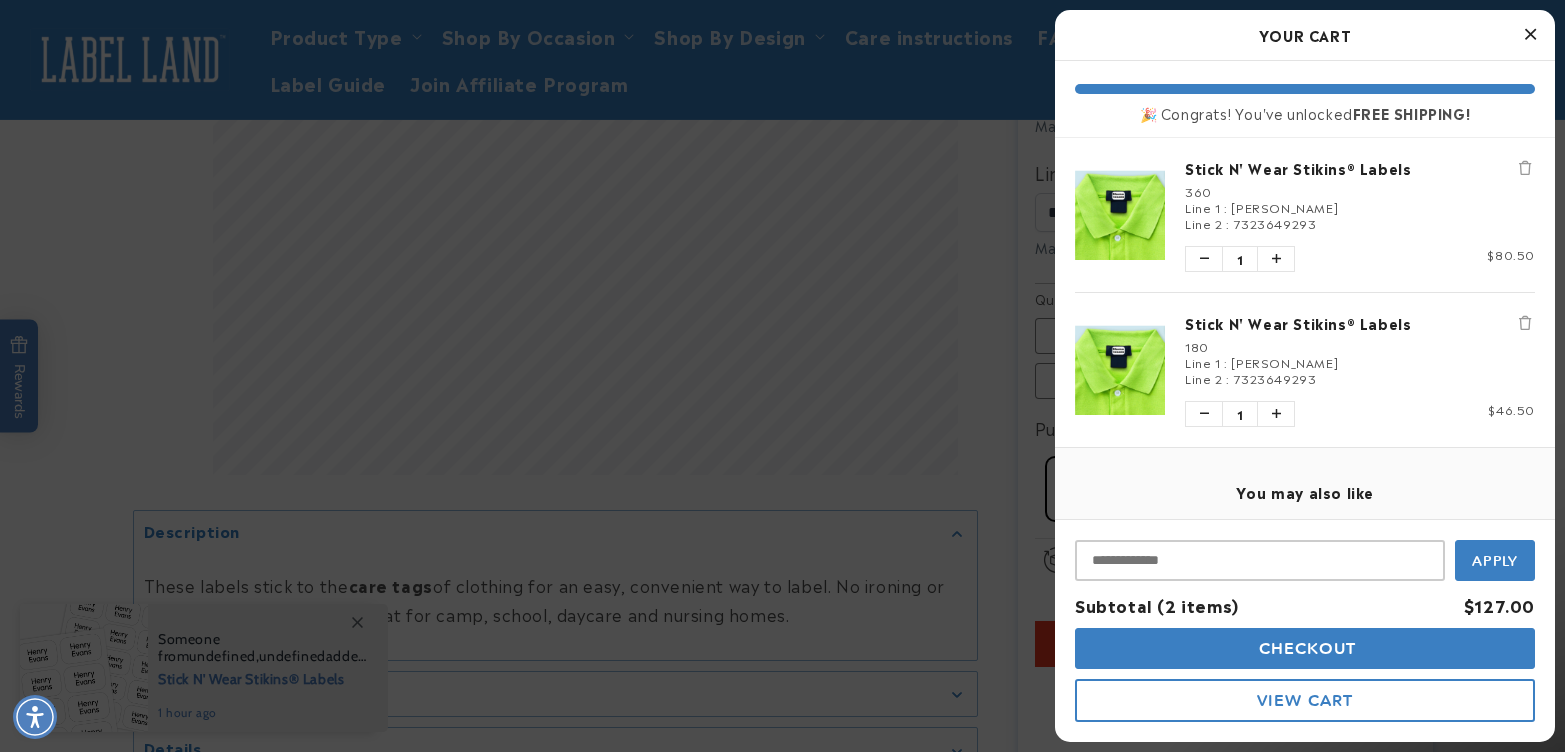 click at bounding box center (1525, 323) 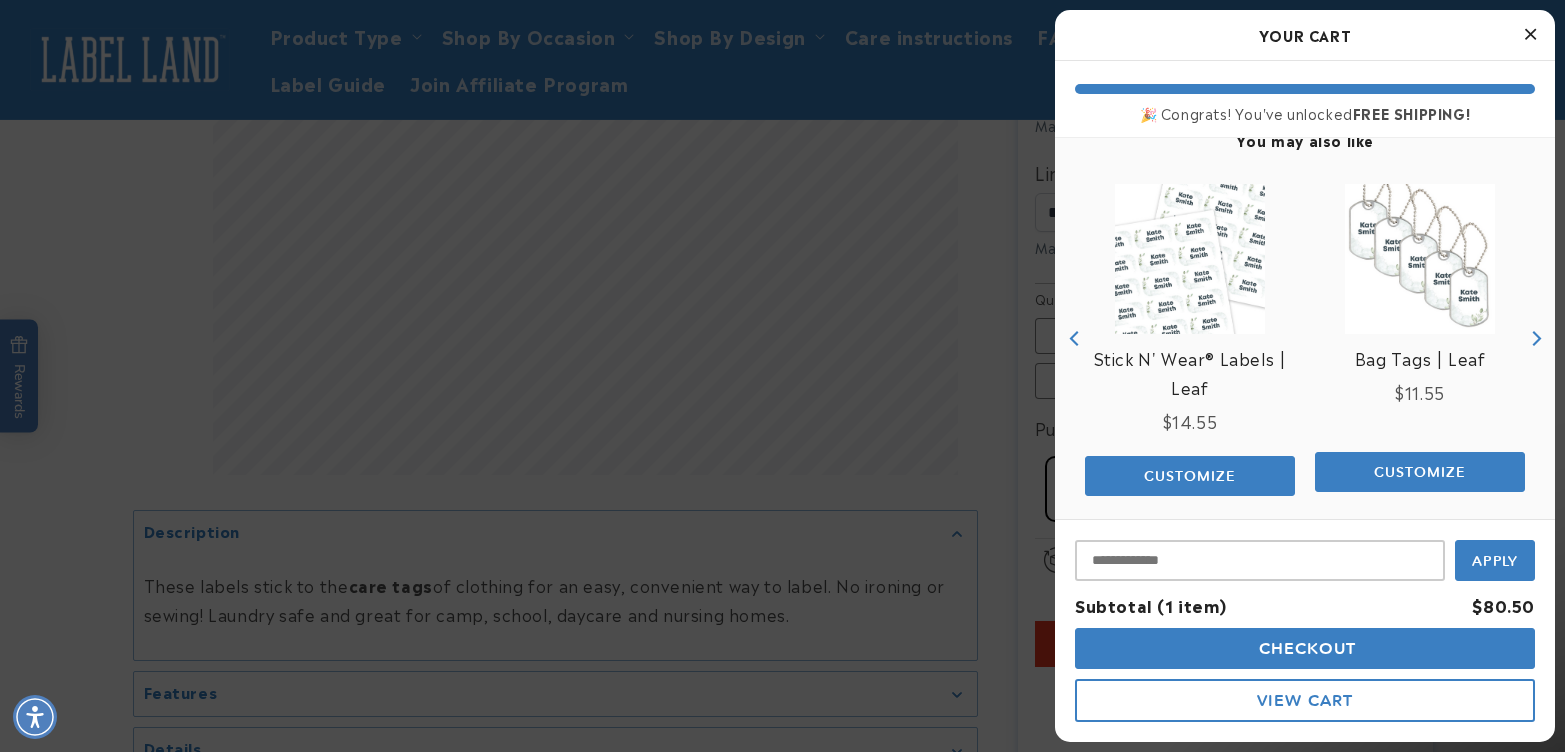 scroll, scrollTop: 209, scrollLeft: 0, axis: vertical 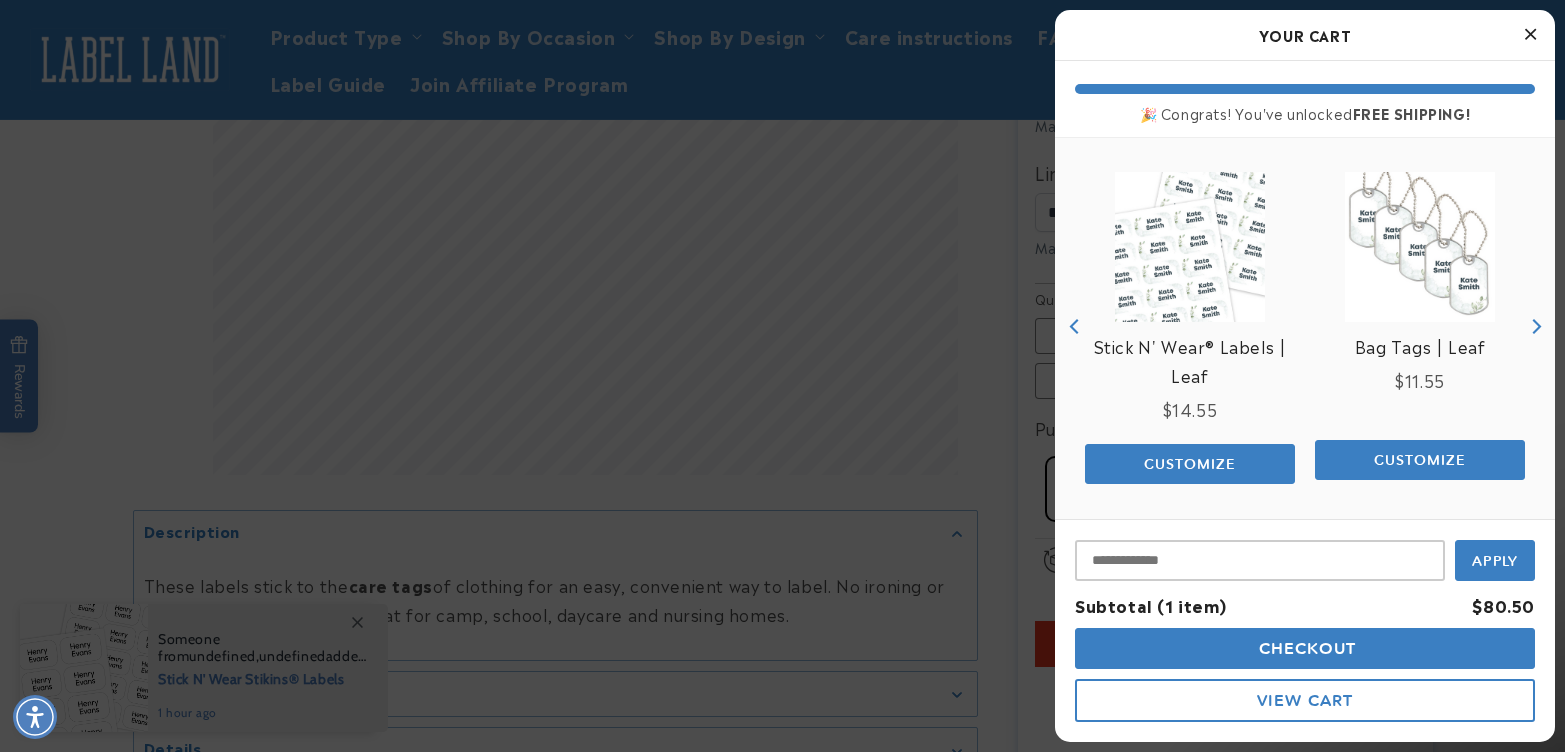 click on "Checkout" at bounding box center (1305, 648) 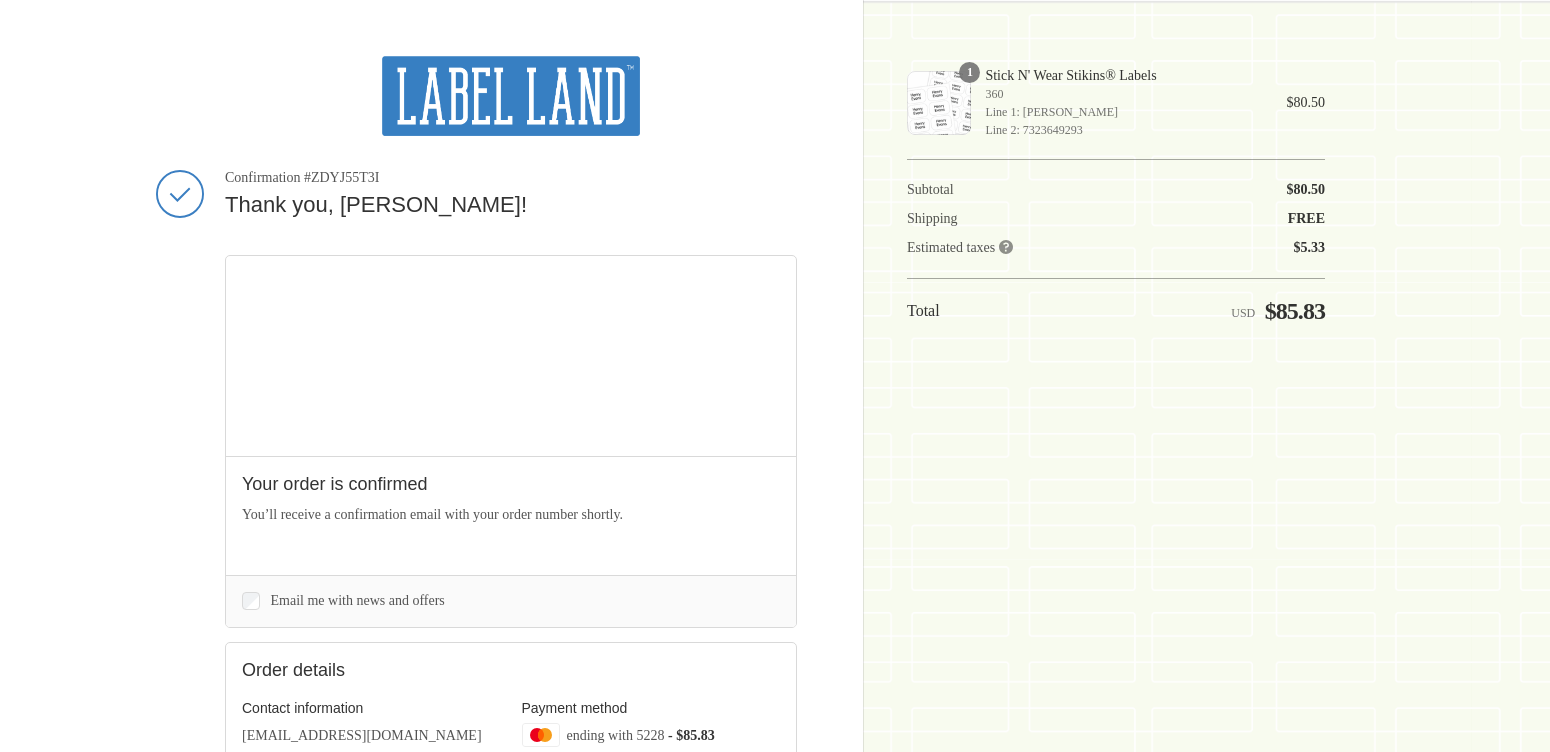 scroll, scrollTop: 0, scrollLeft: 0, axis: both 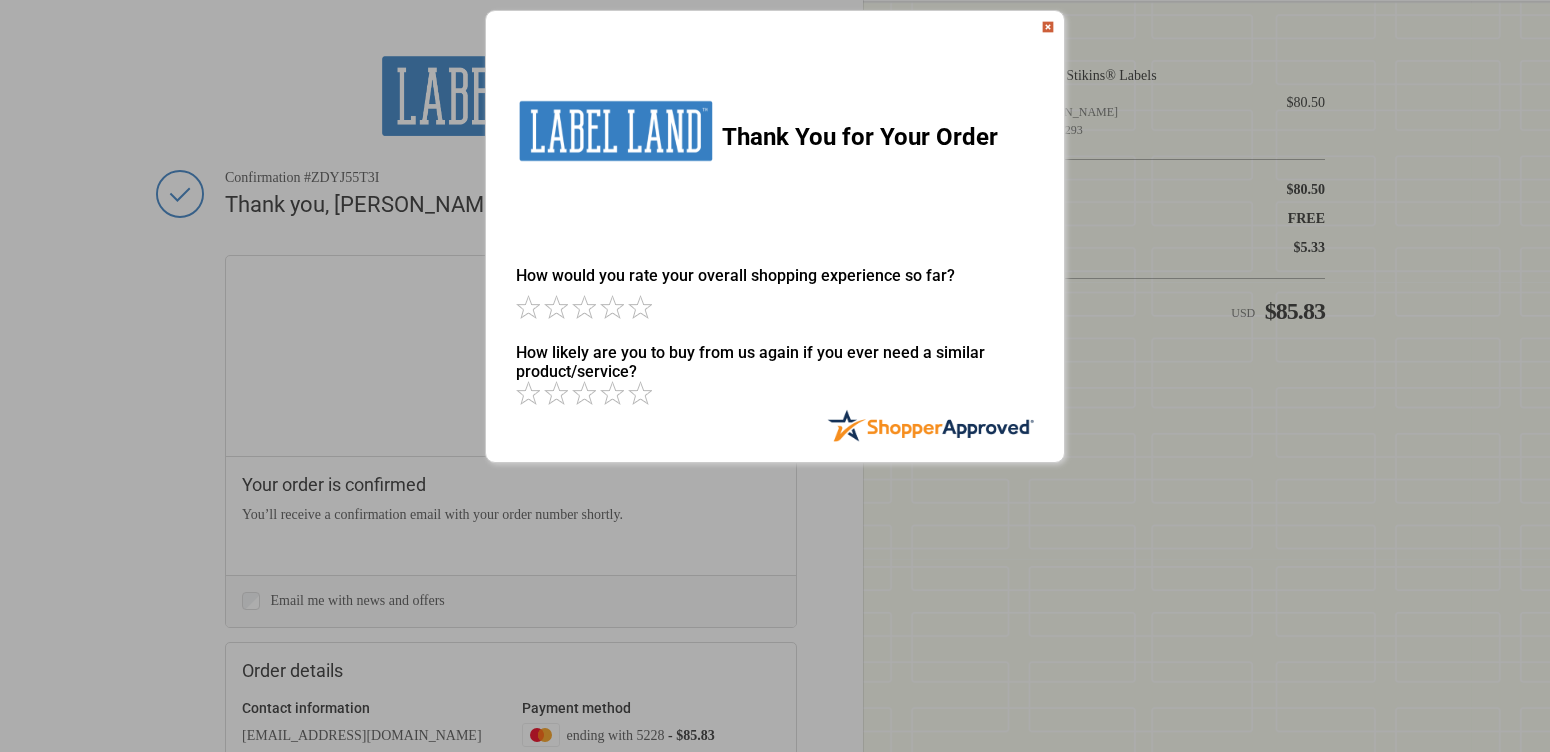 click at bounding box center (1048, 27) 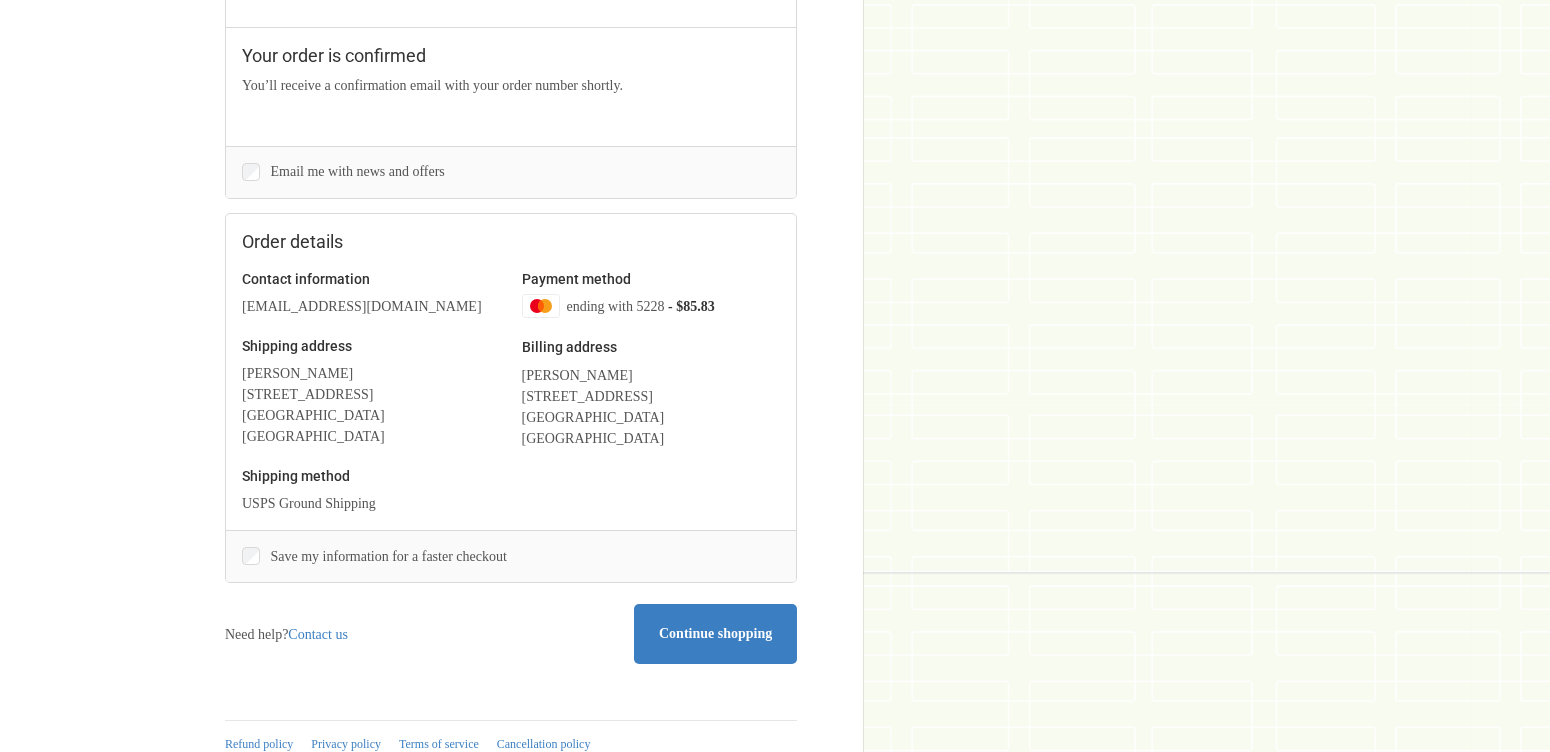 scroll, scrollTop: 431, scrollLeft: 0, axis: vertical 